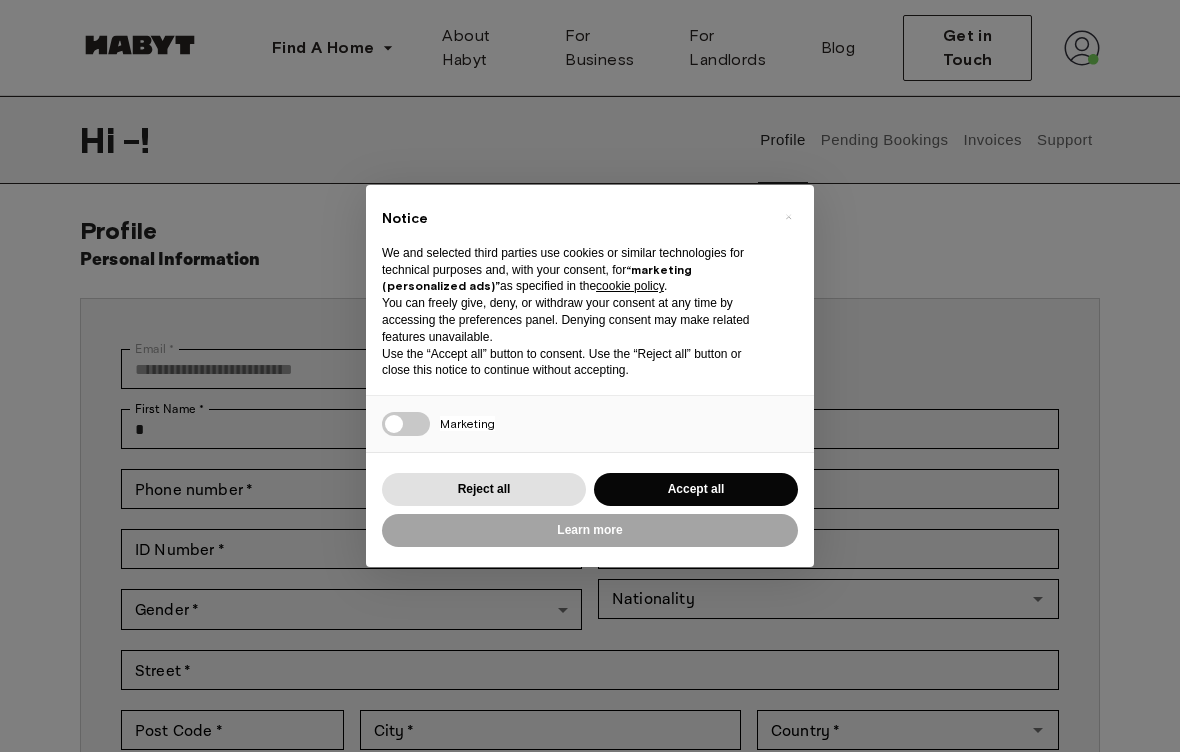 scroll, scrollTop: 0, scrollLeft: 0, axis: both 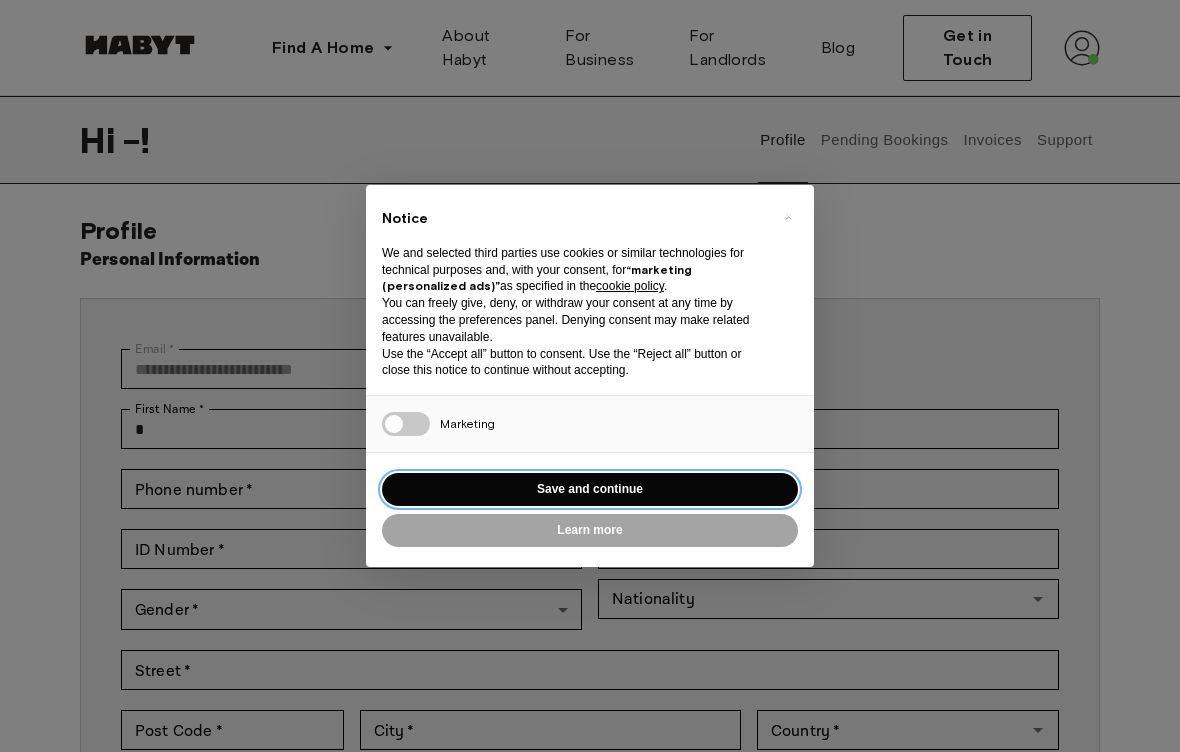 click on "Save and continue" at bounding box center [590, 489] 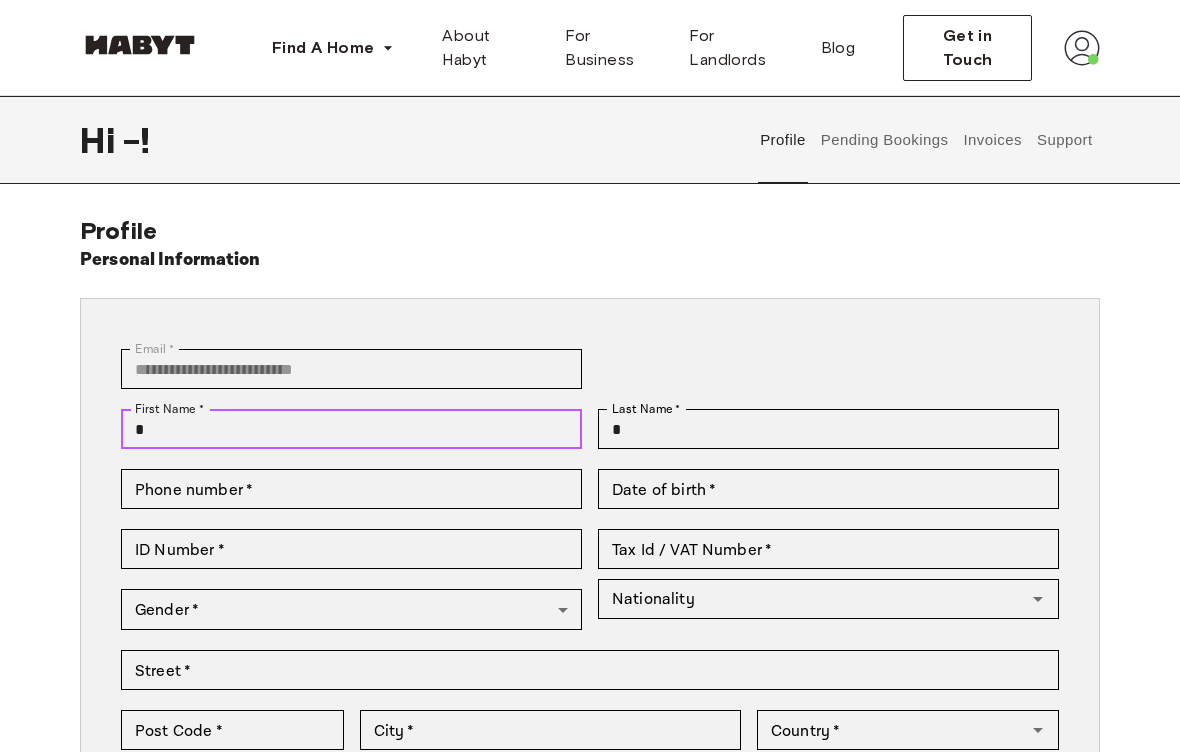 type on "**" 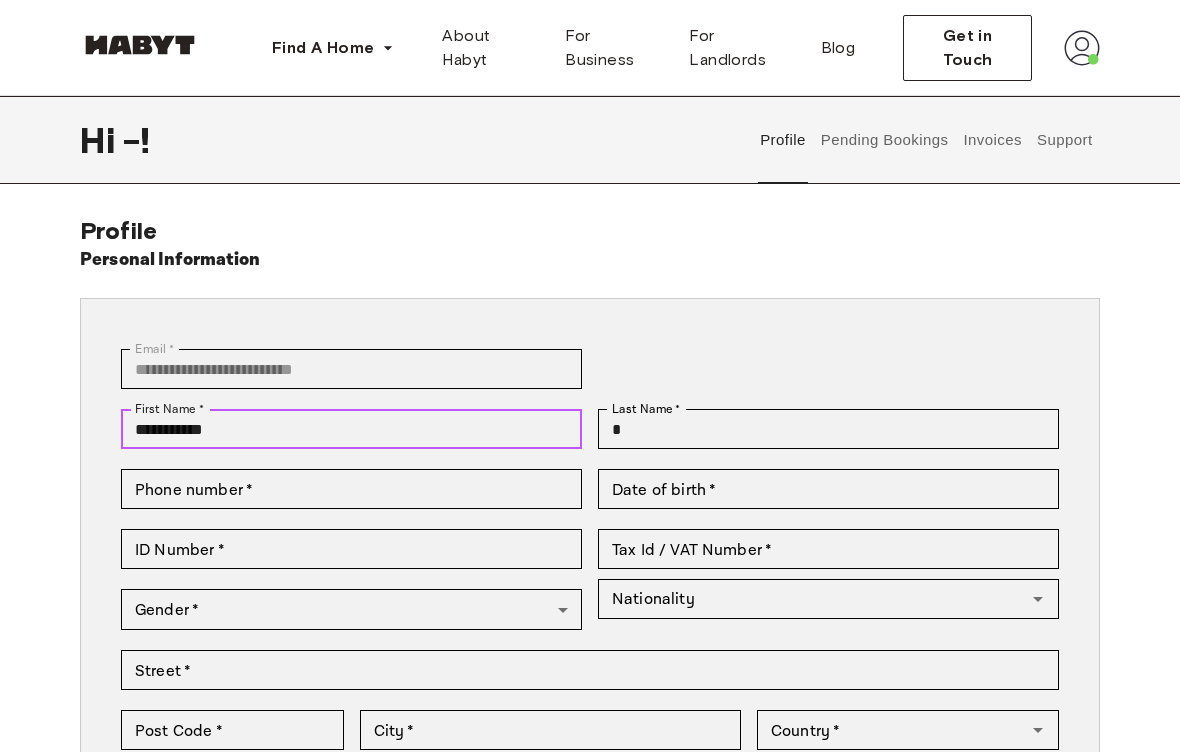 type on "**********" 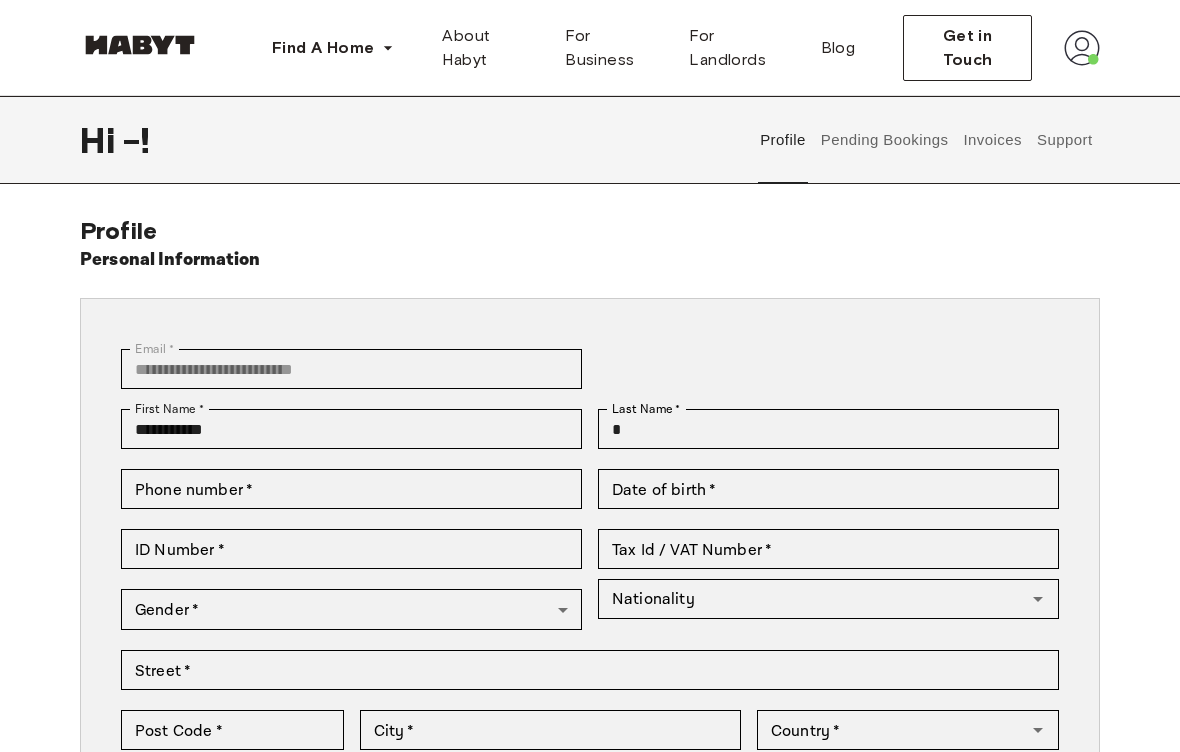 click on "Last Name   * * Last Name   *" at bounding box center [820, 429] 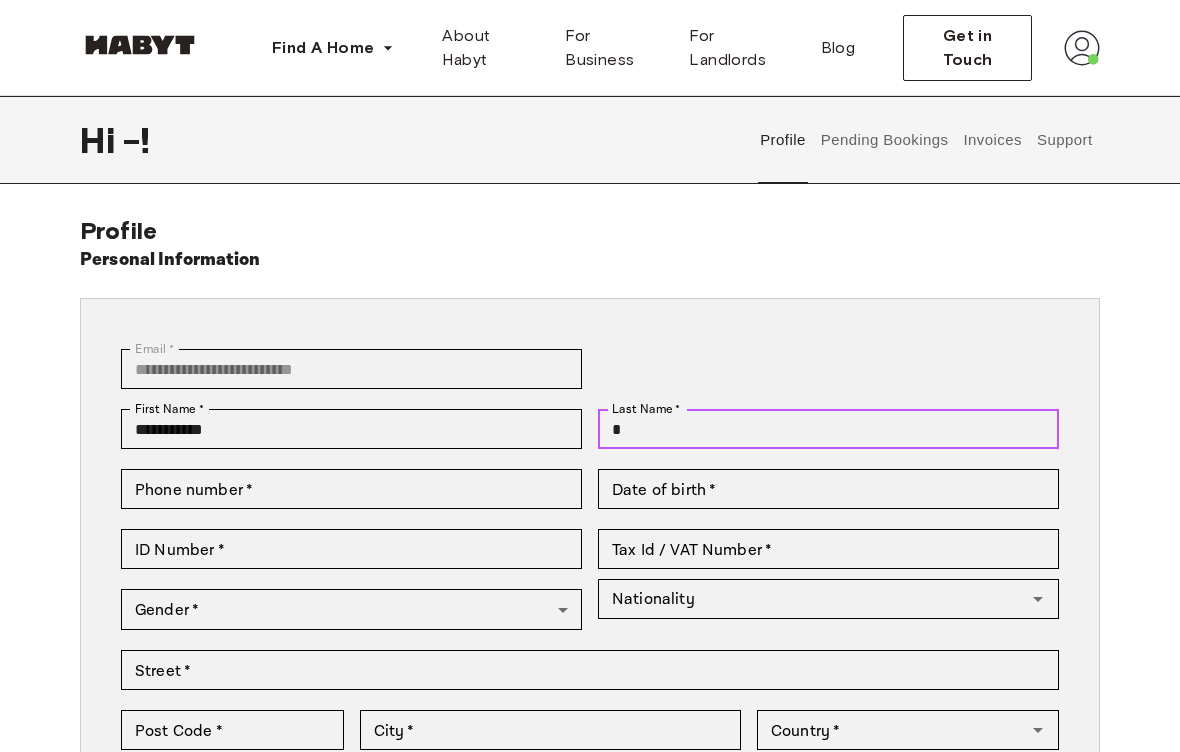 click on "*" at bounding box center (828, 429) 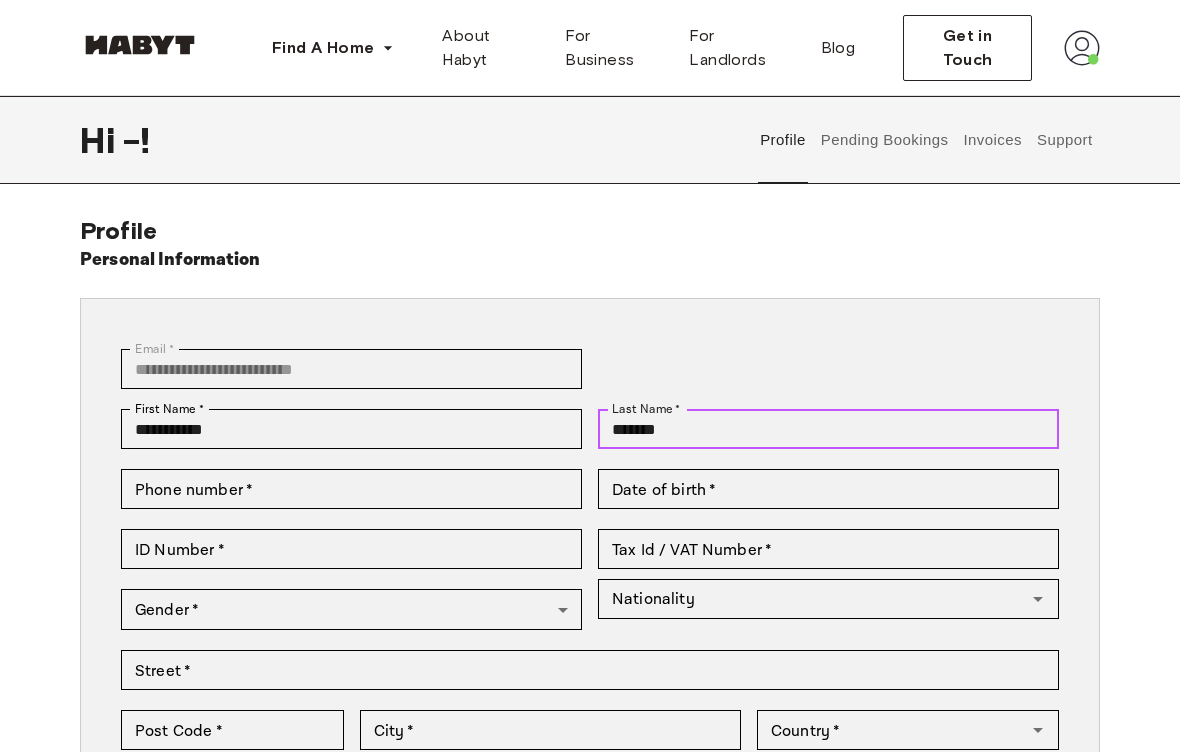 type on "*******" 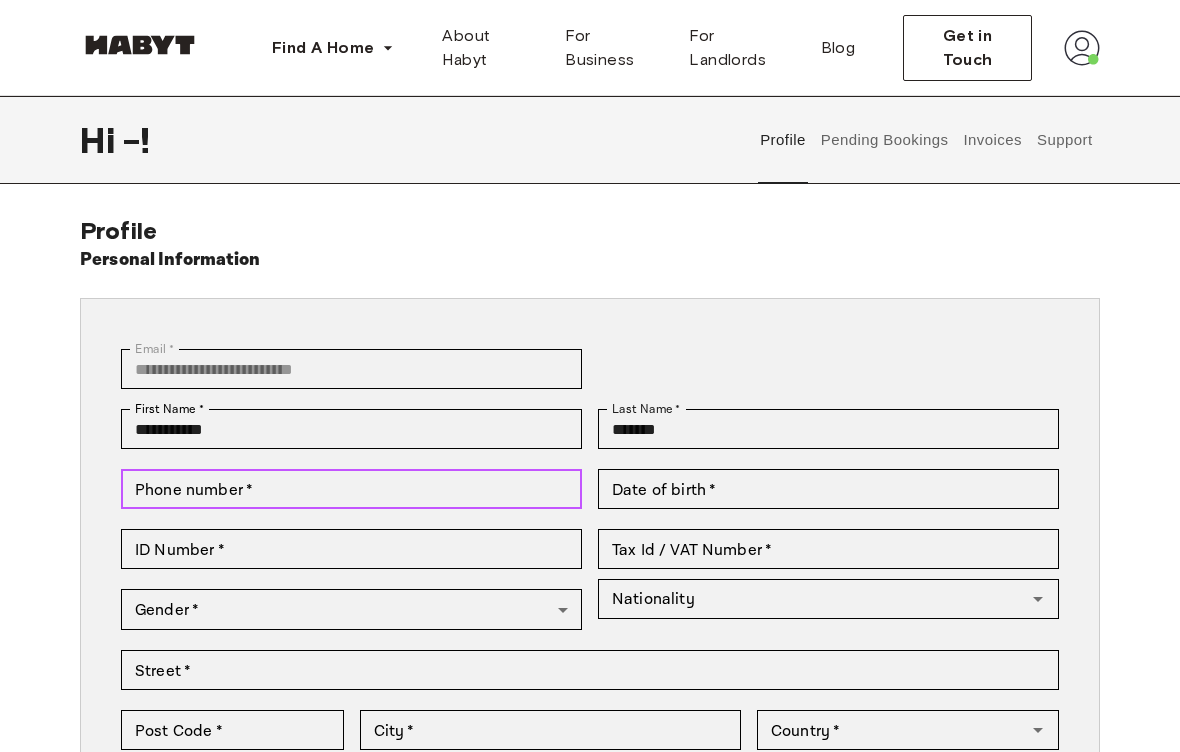click on "Phone number   * Phone number   *" at bounding box center [351, 489] 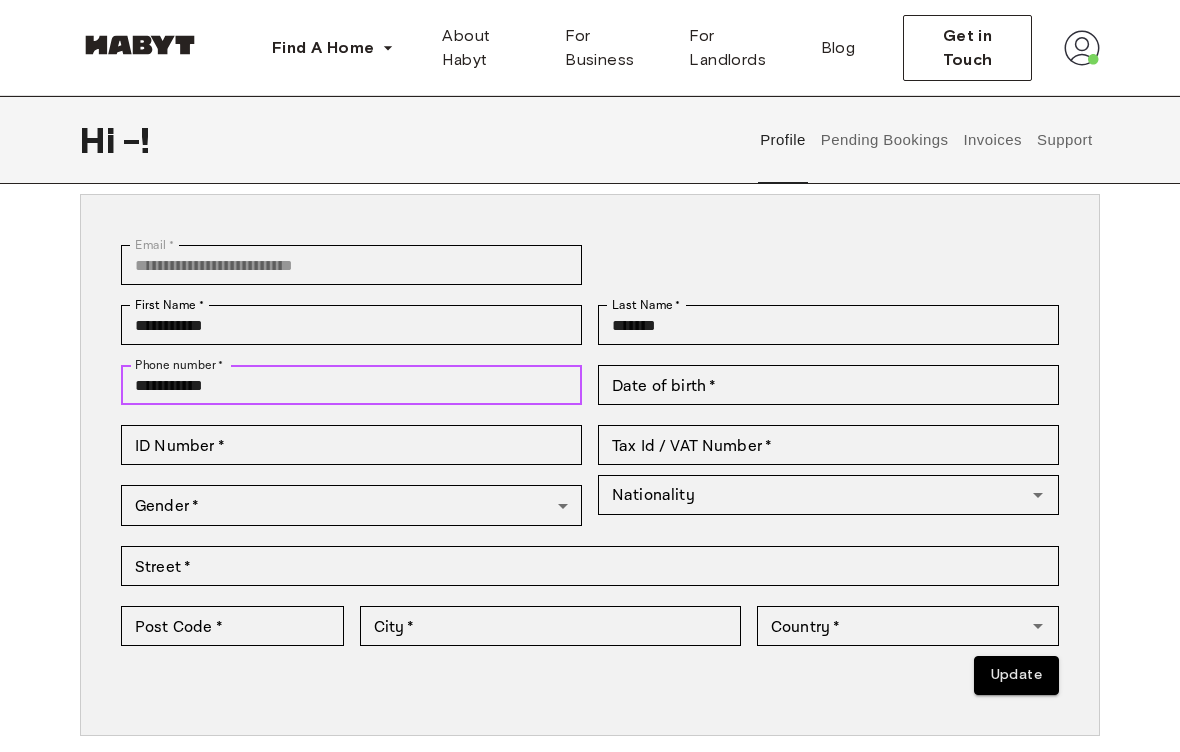 scroll, scrollTop: 110, scrollLeft: 0, axis: vertical 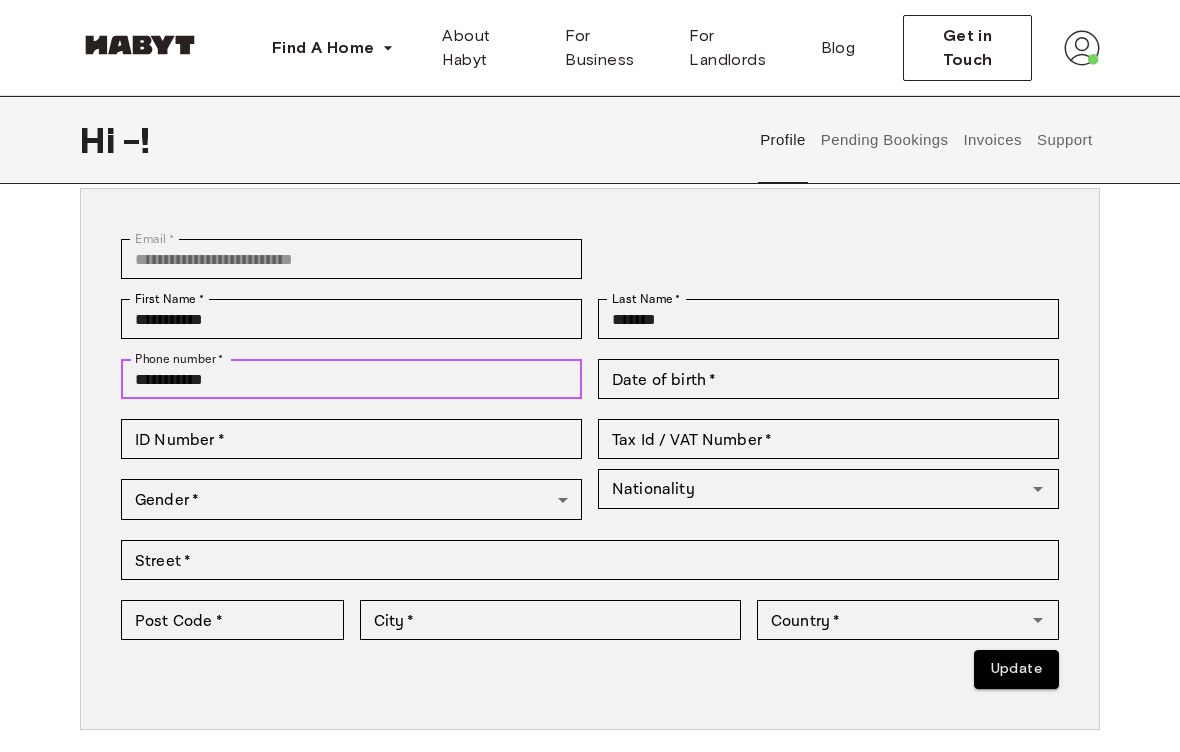 type on "**********" 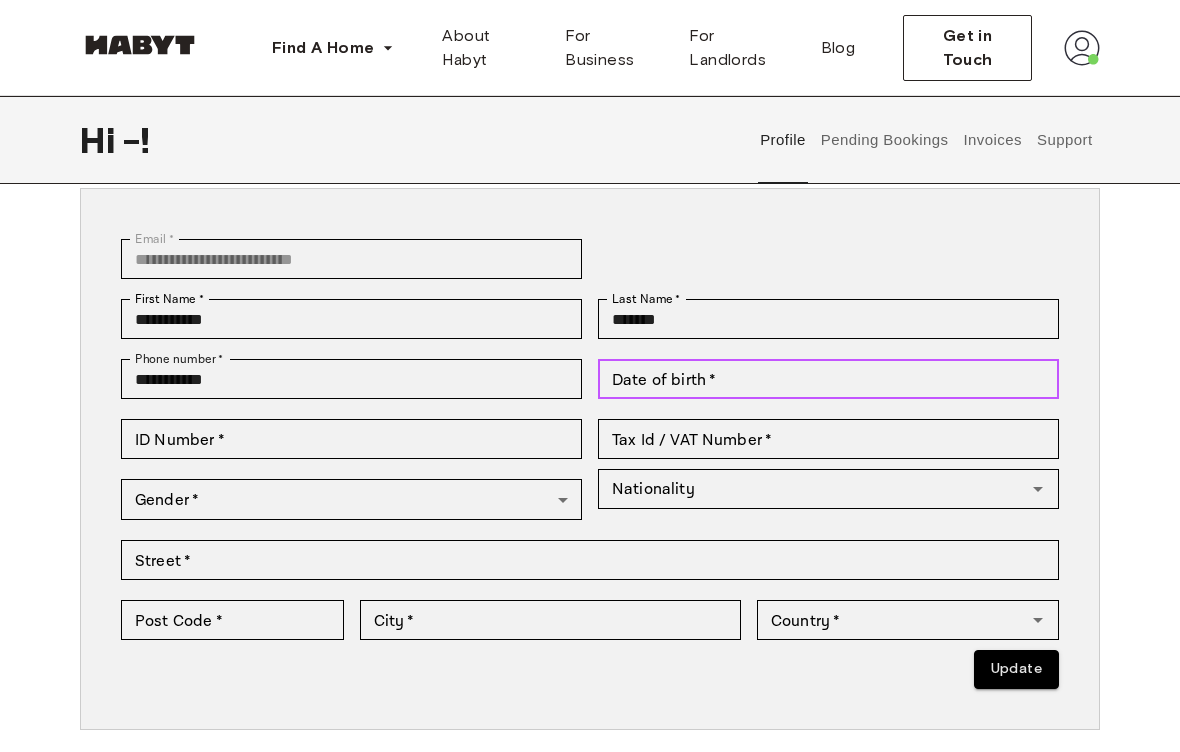 click on "Date of birth   *" at bounding box center (828, 379) 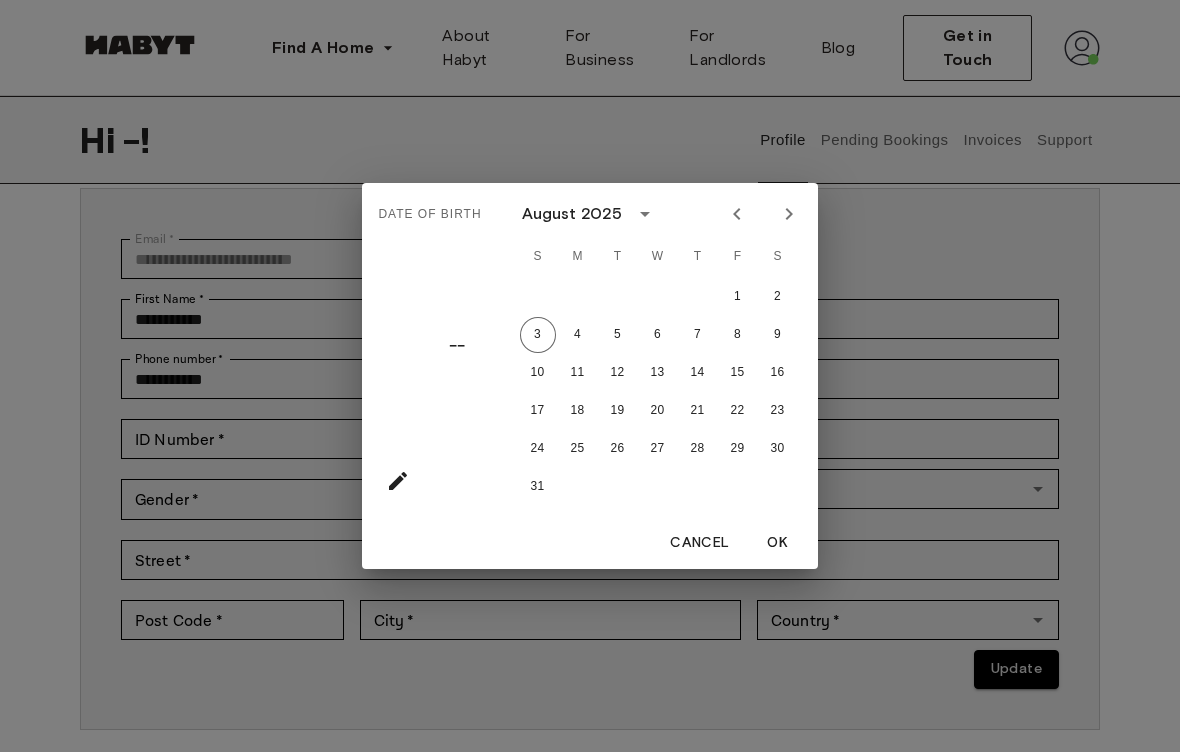 click on "August 2025" at bounding box center [572, 214] 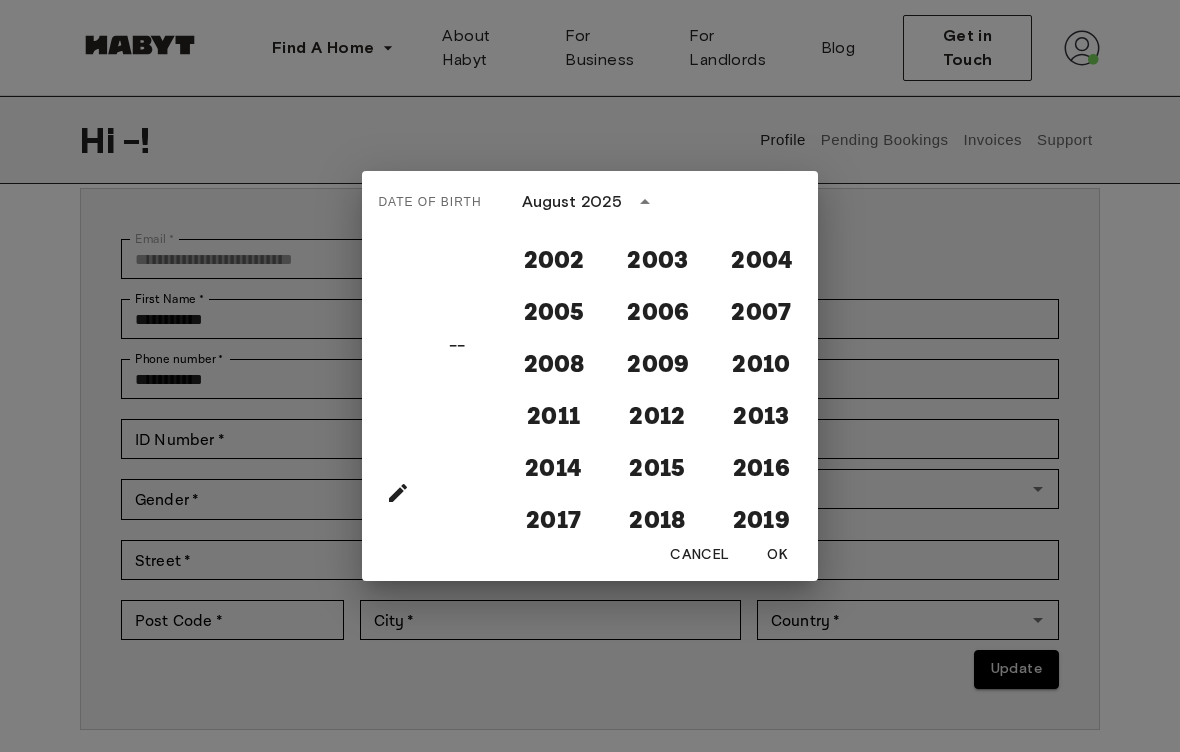 scroll, scrollTop: 1755, scrollLeft: 0, axis: vertical 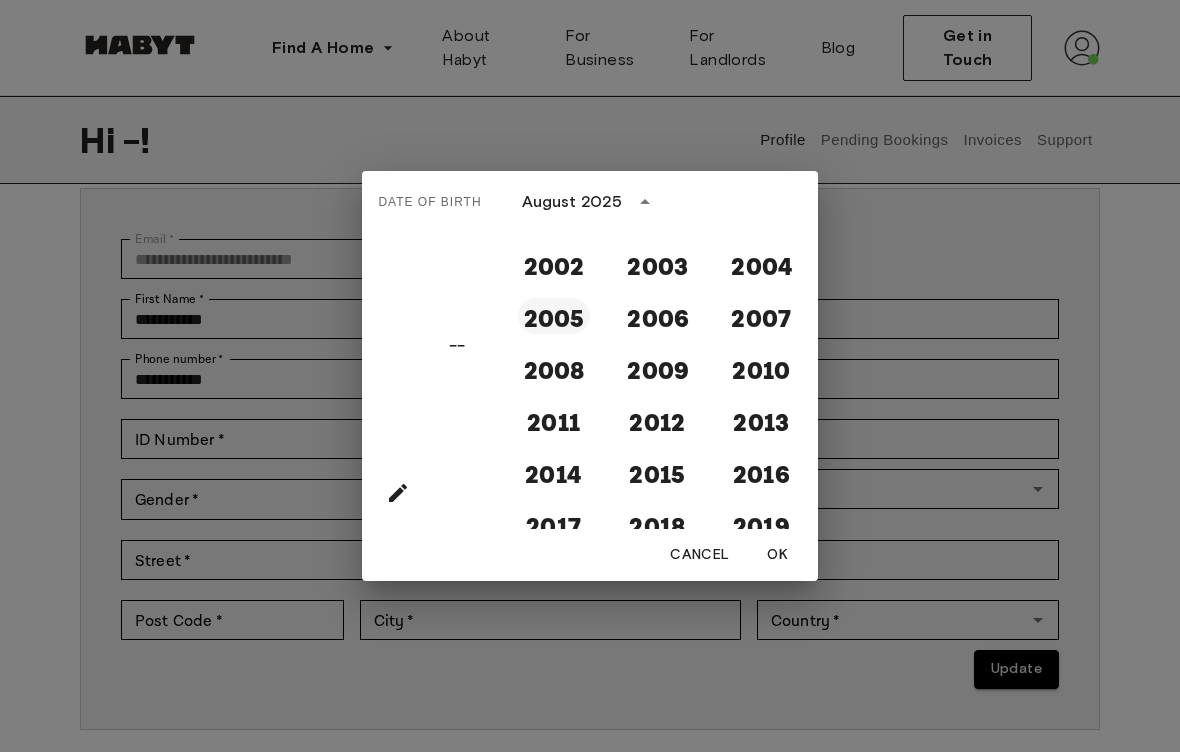 click on "2005" at bounding box center [554, 316] 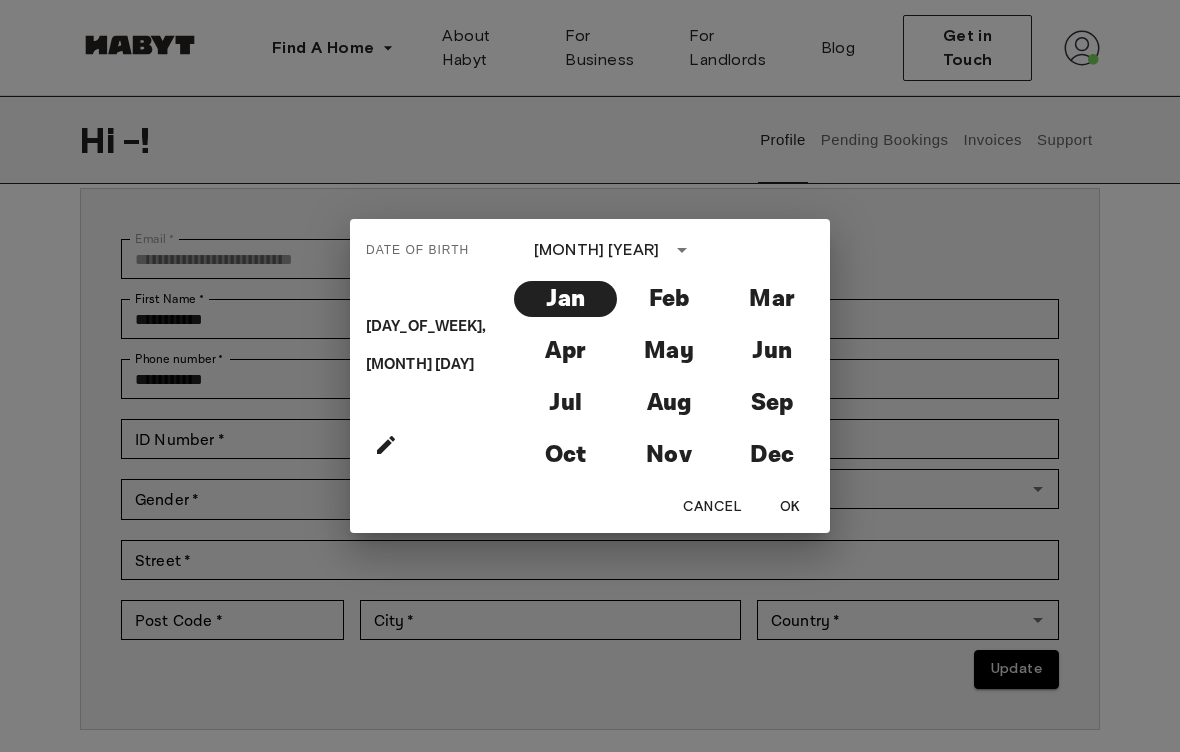 click on "Jan" at bounding box center (565, 299) 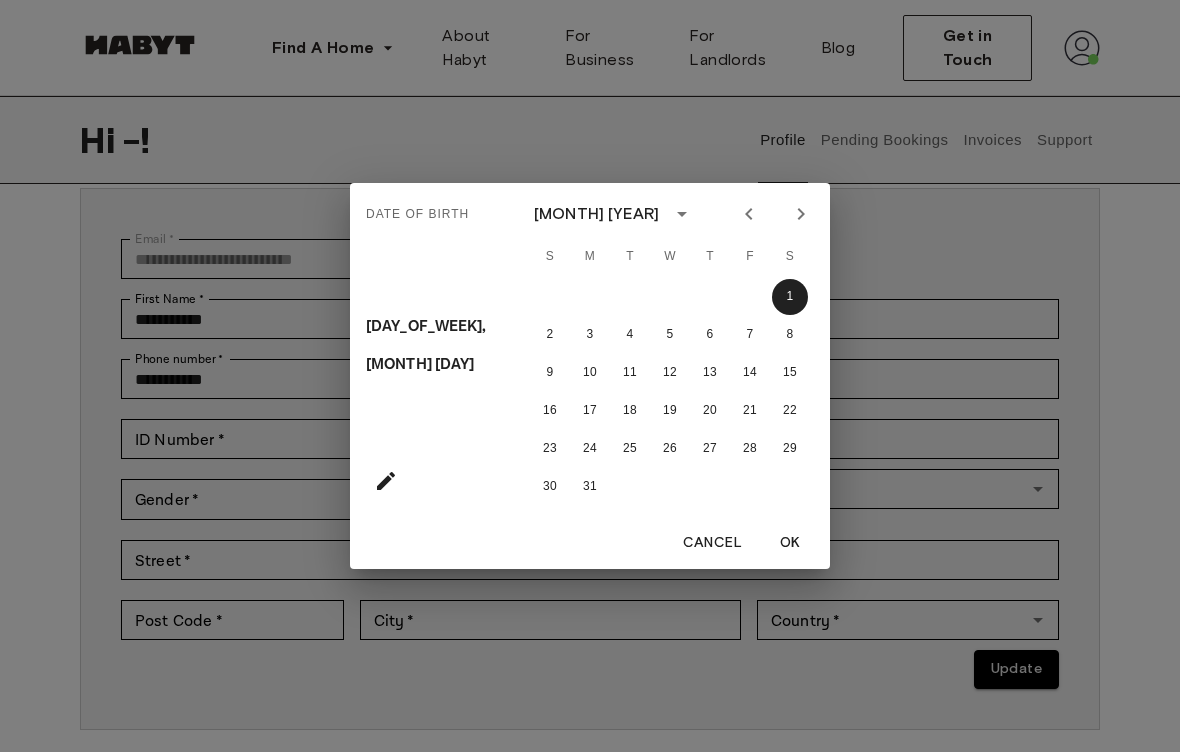 click 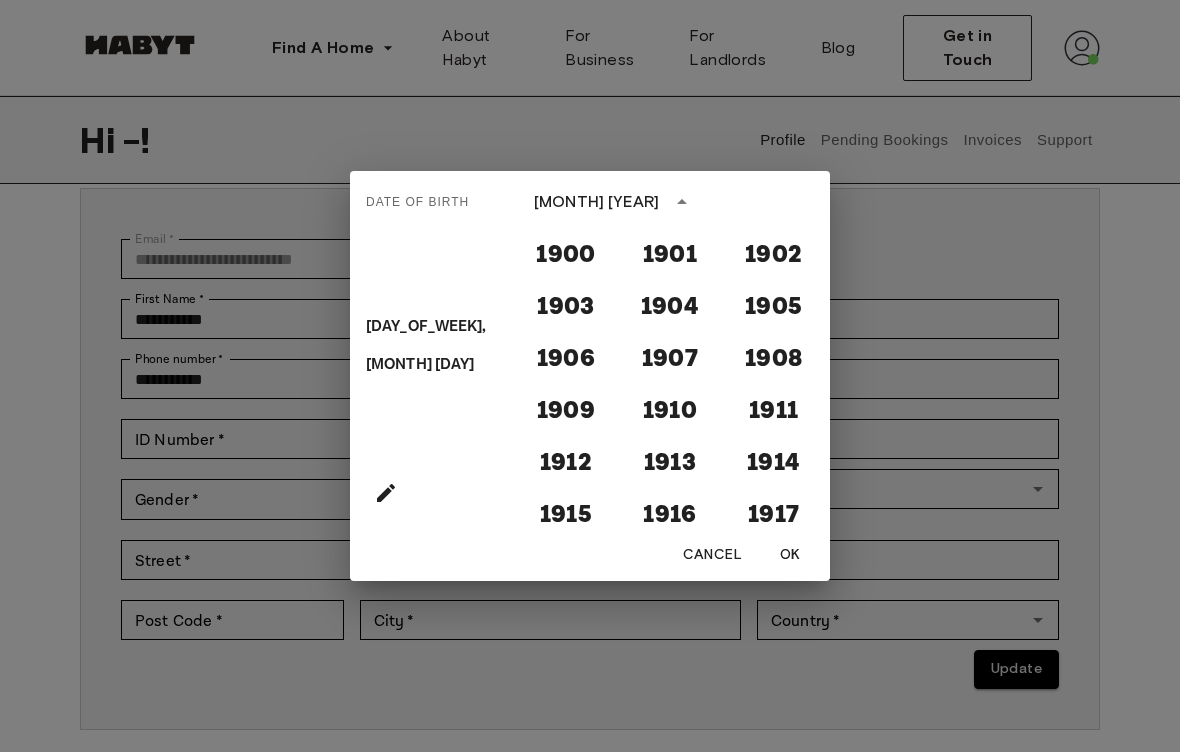 scroll, scrollTop: 1694, scrollLeft: 0, axis: vertical 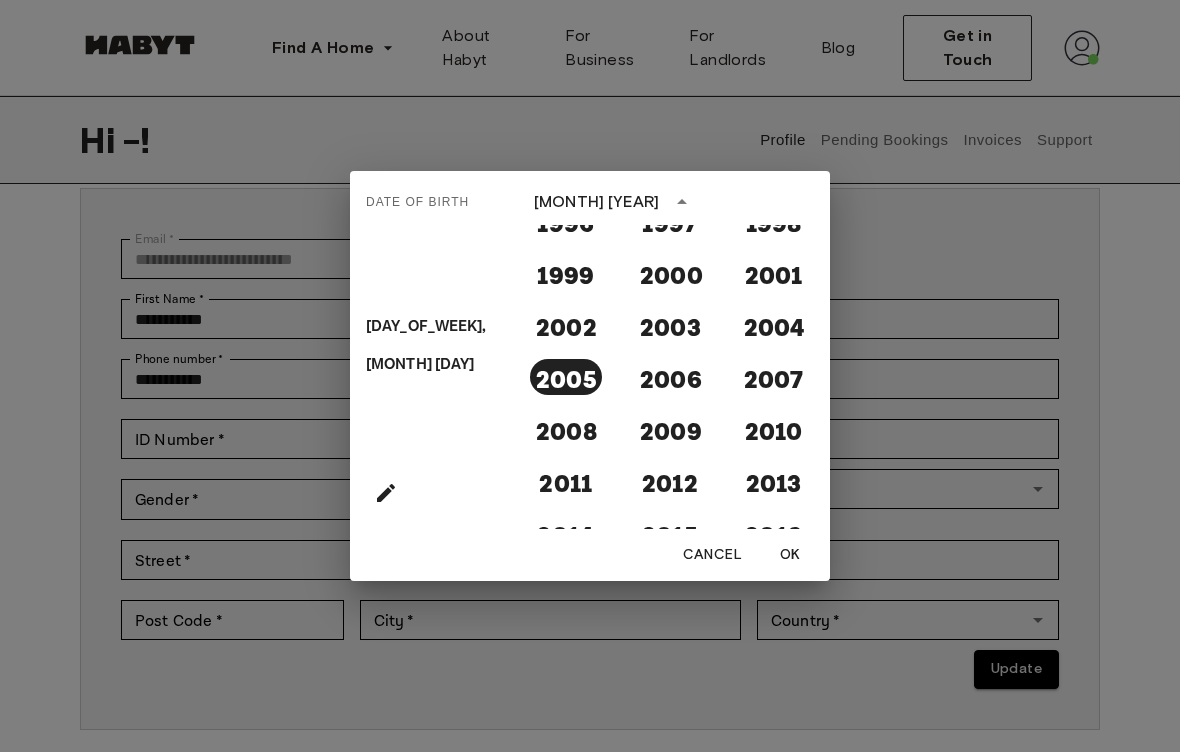 click on "2005" at bounding box center [566, 377] 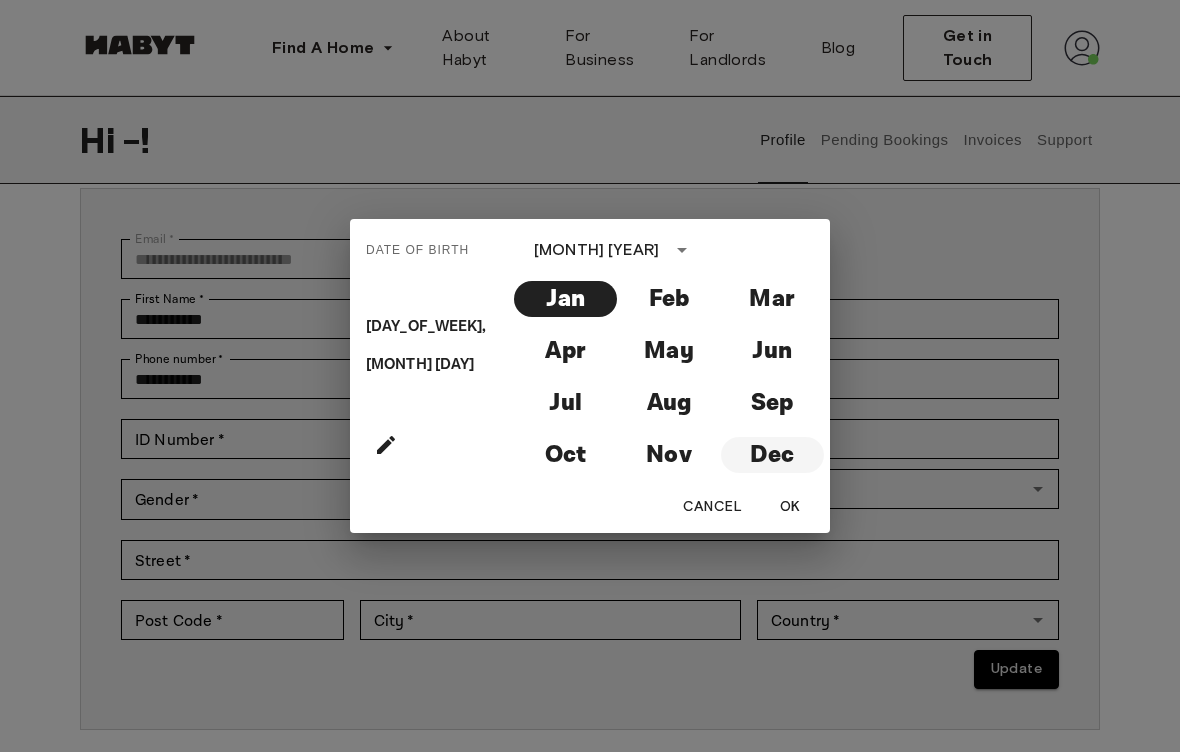 click on "Dec" at bounding box center (772, 455) 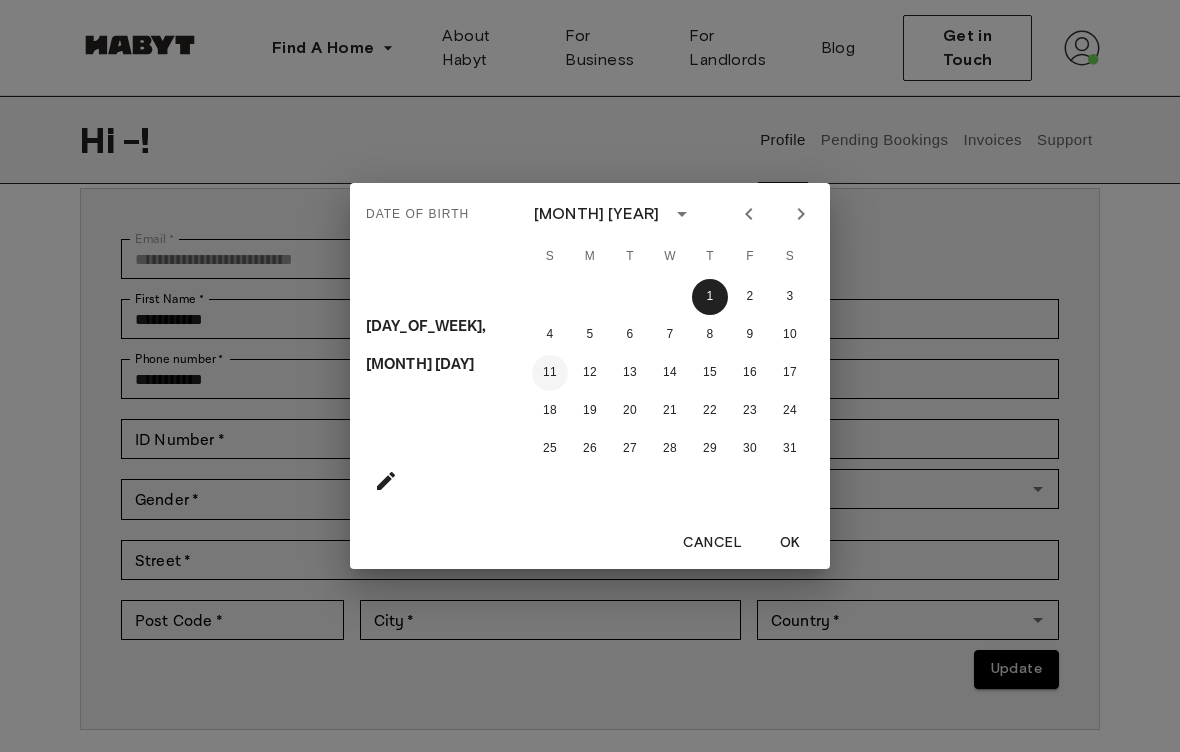 click on "11" at bounding box center (550, 373) 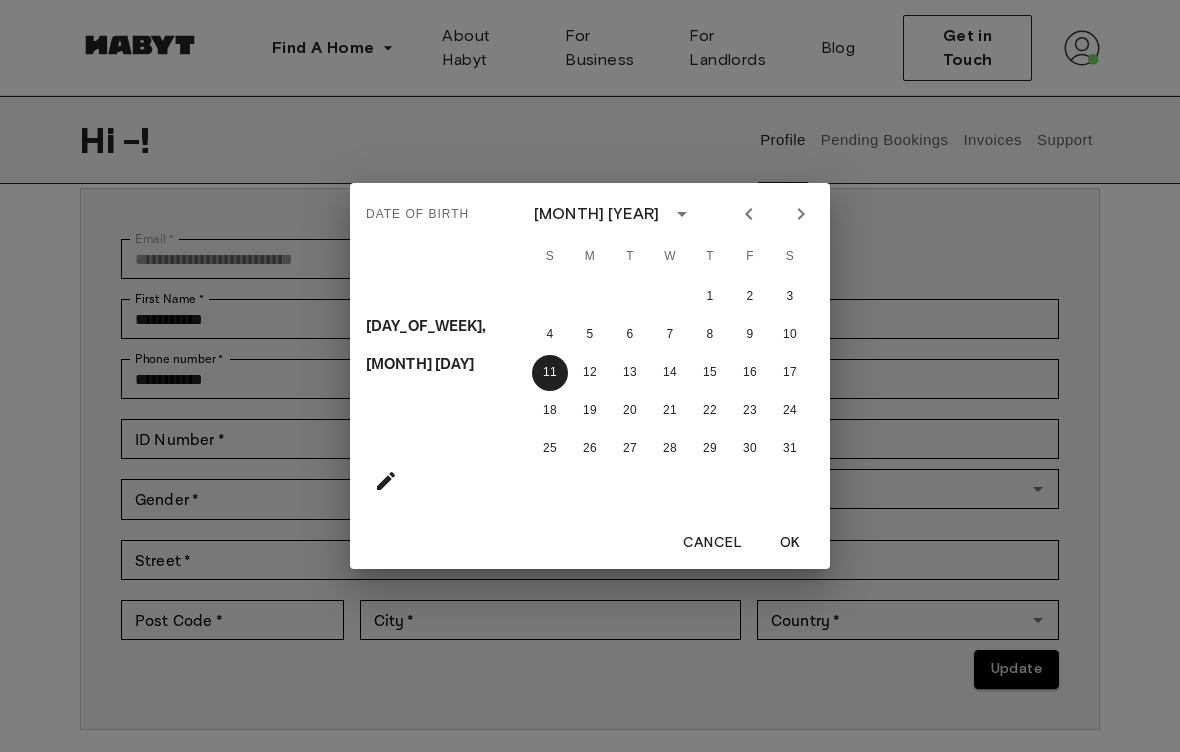 click on "OK" at bounding box center [790, 543] 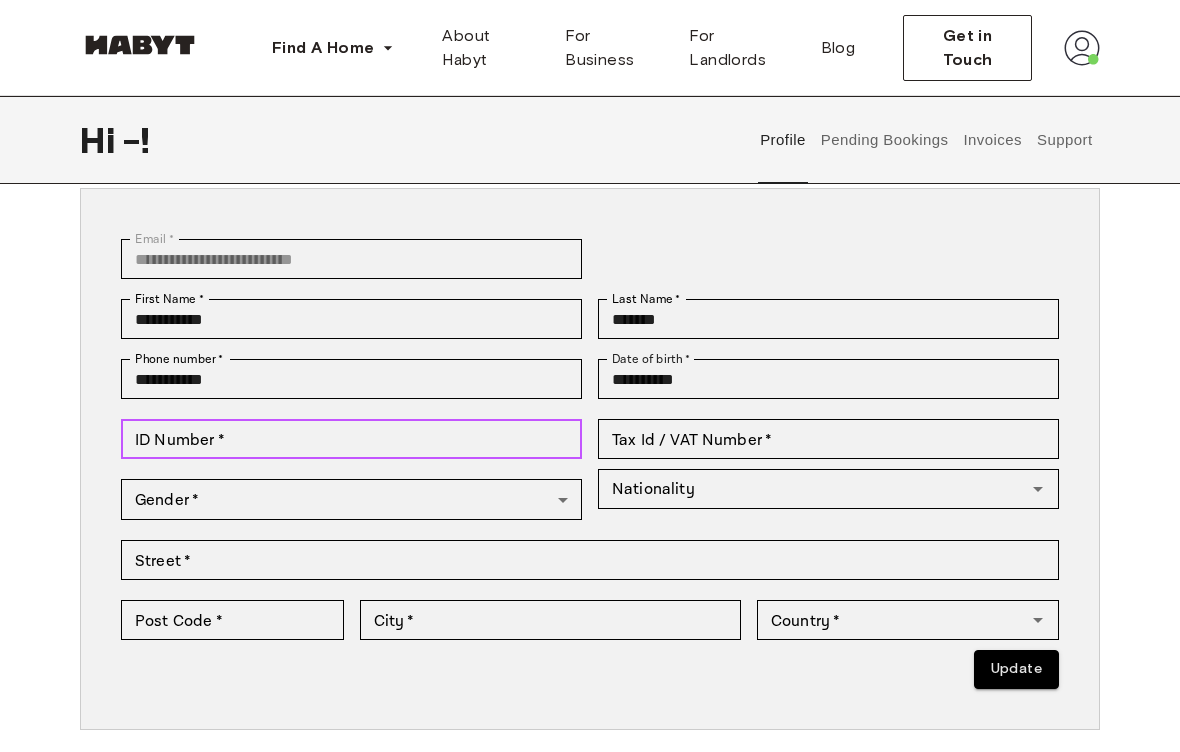 click on "ID Number   * ID Number   *" at bounding box center (351, 439) 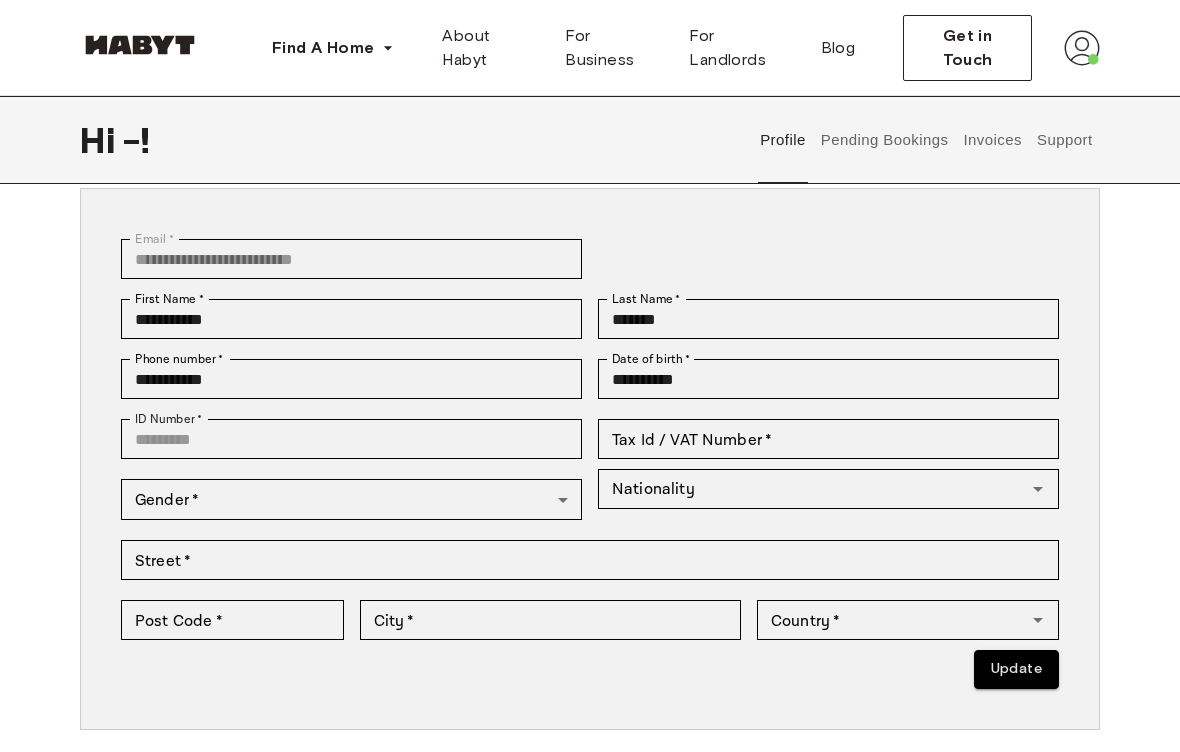 click on "**********" at bounding box center [590, 834] 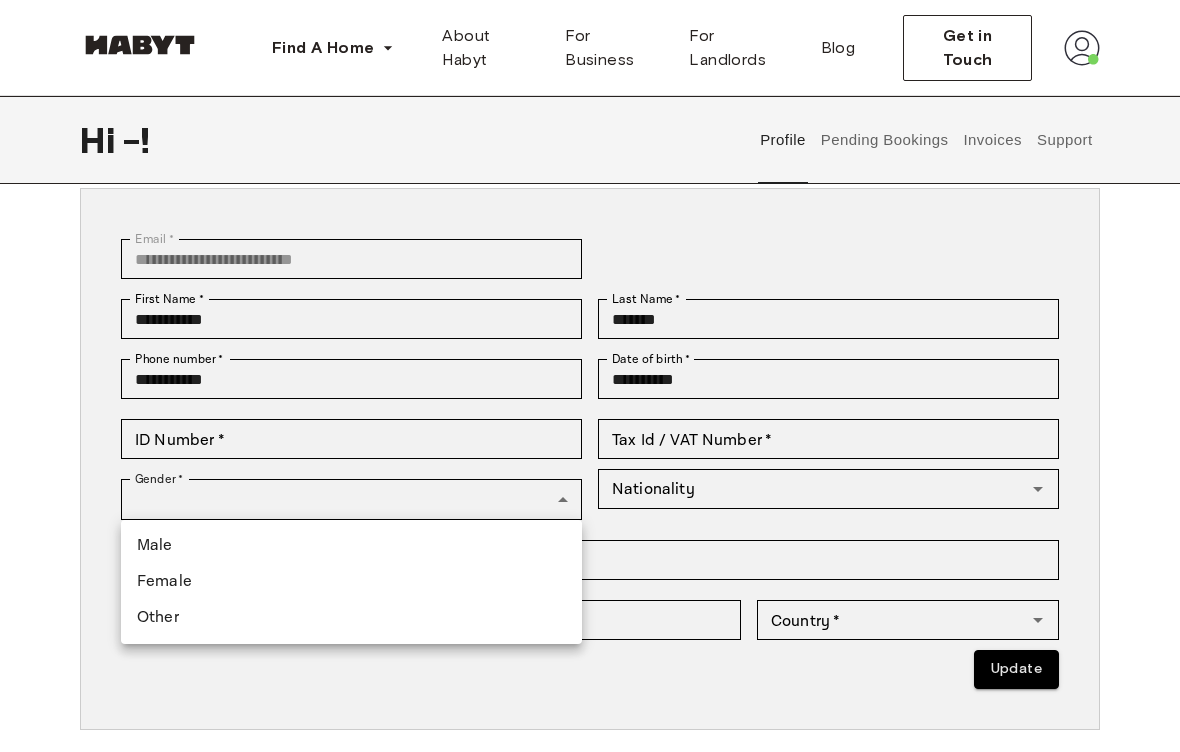 click on "Male" at bounding box center (351, 546) 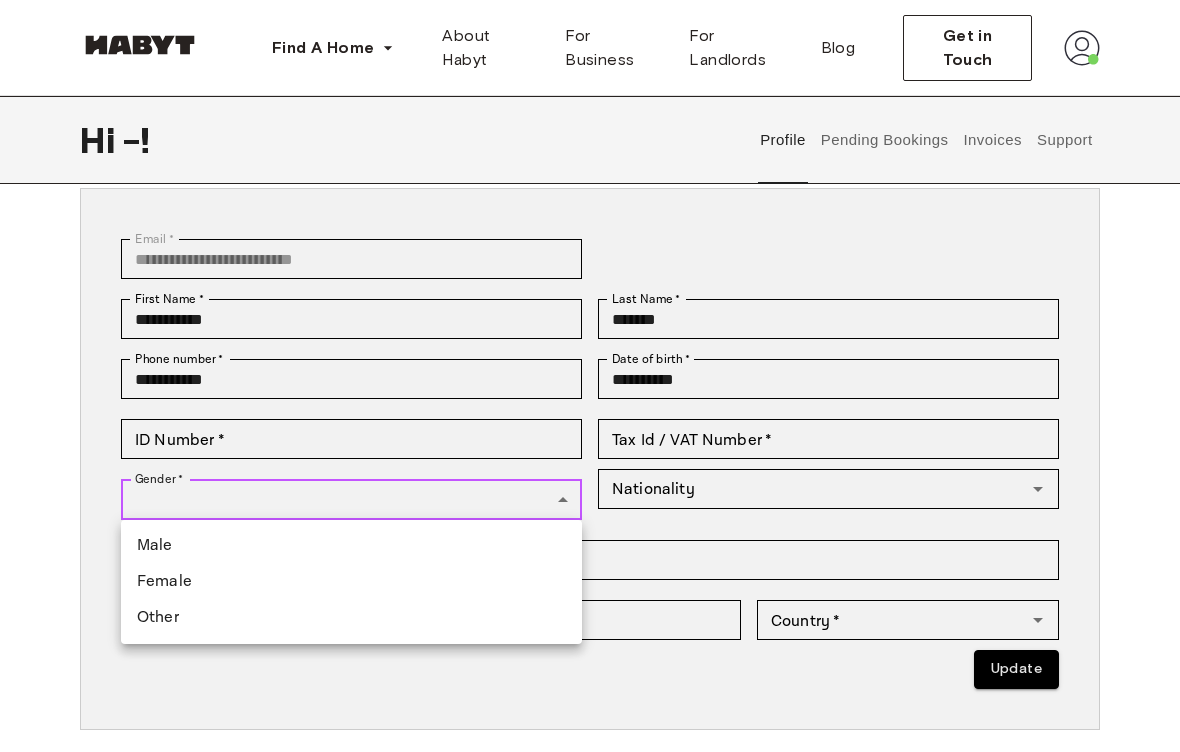 type on "****" 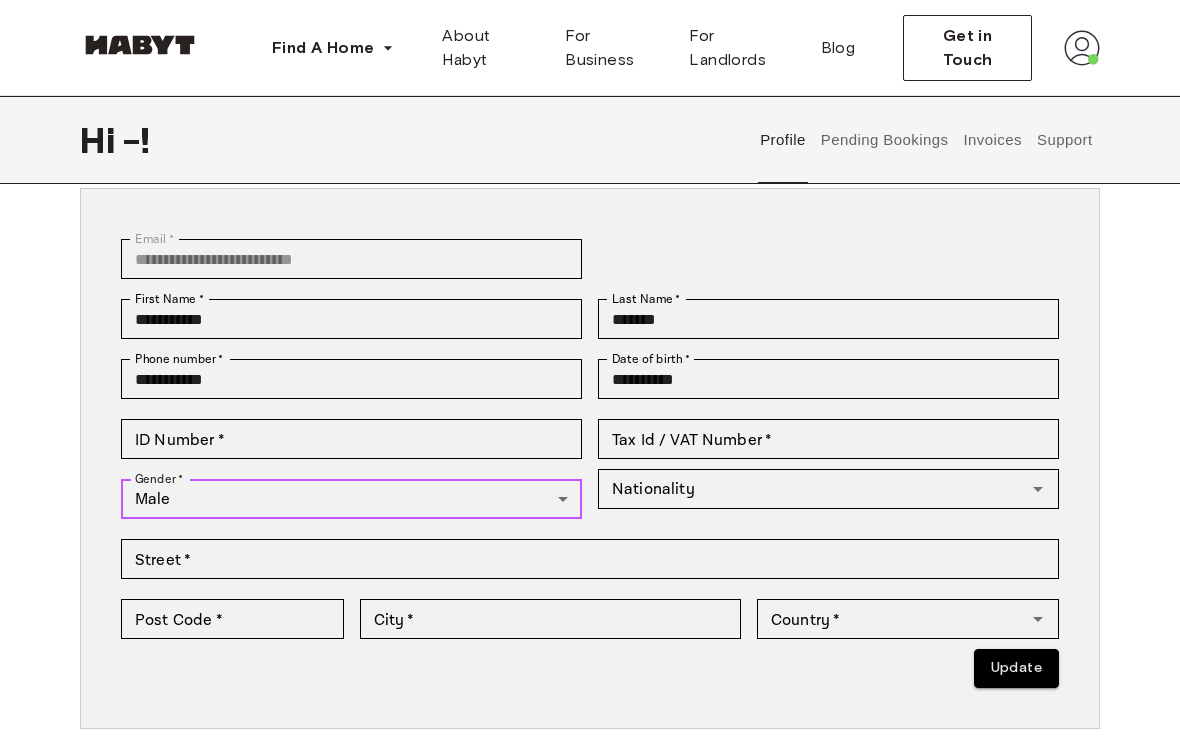 click on "Nationality" at bounding box center [828, 489] 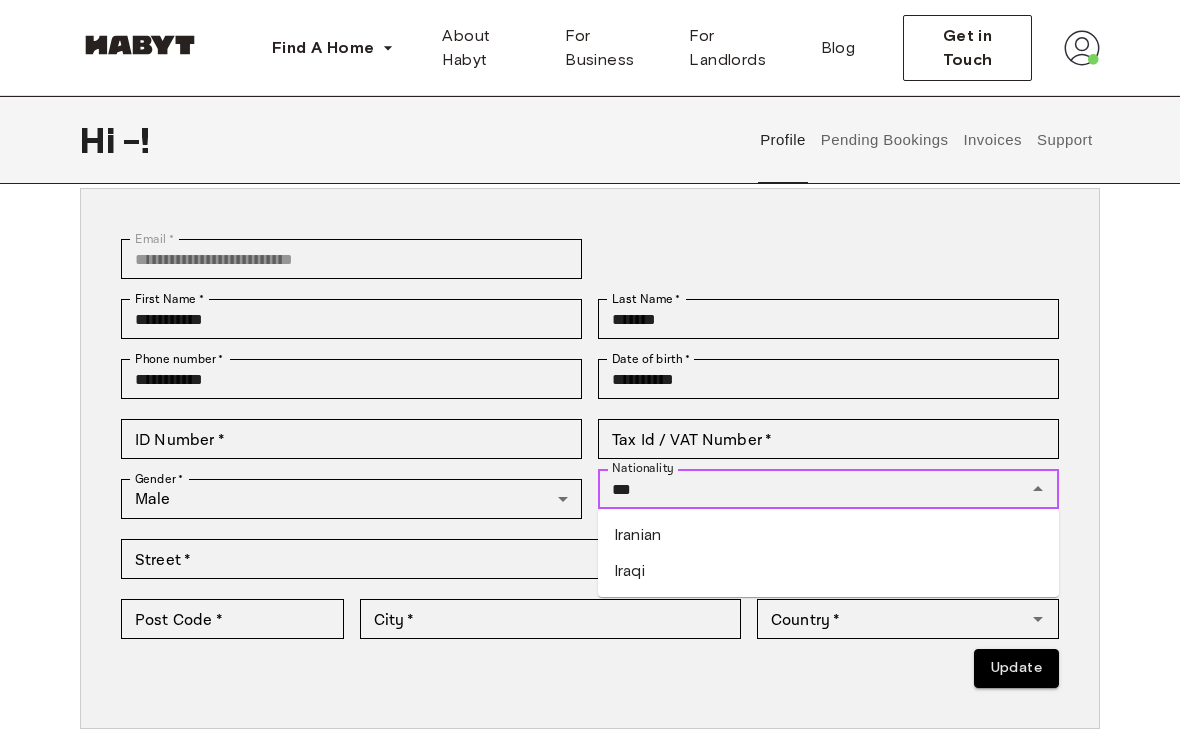 click on "Iranian" at bounding box center (828, 535) 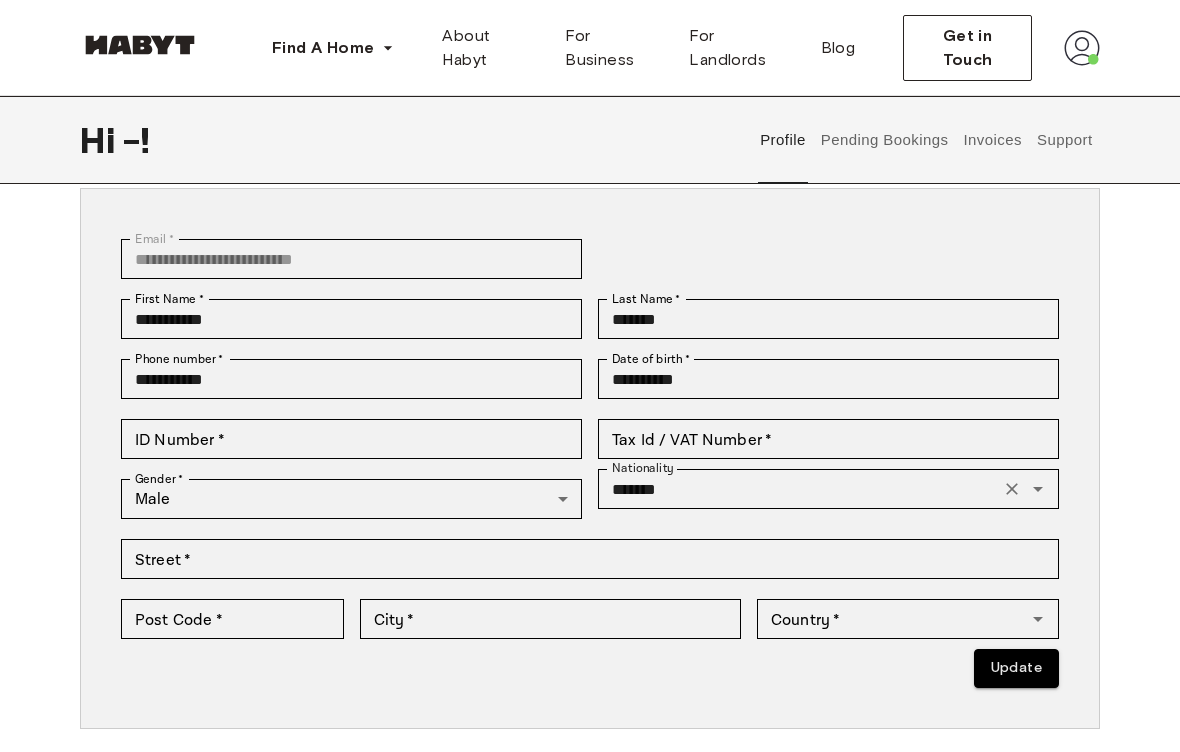 click on "**********" at bounding box center [590, 834] 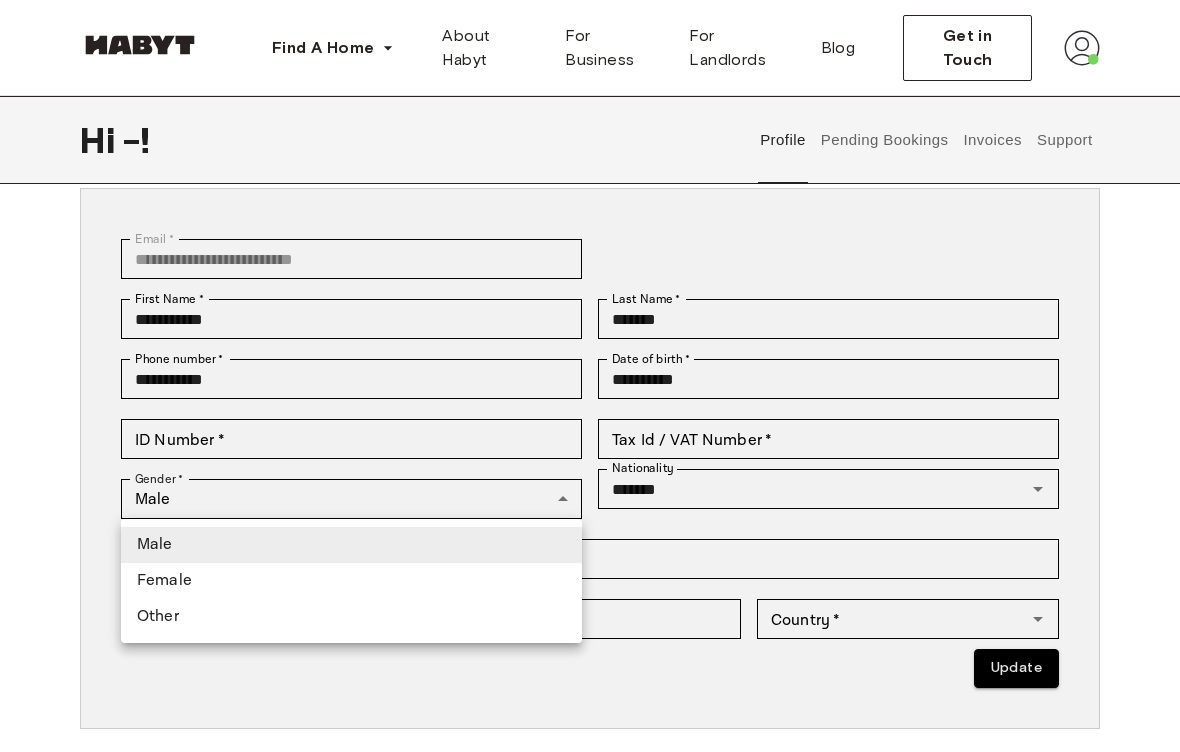 click at bounding box center [590, 376] 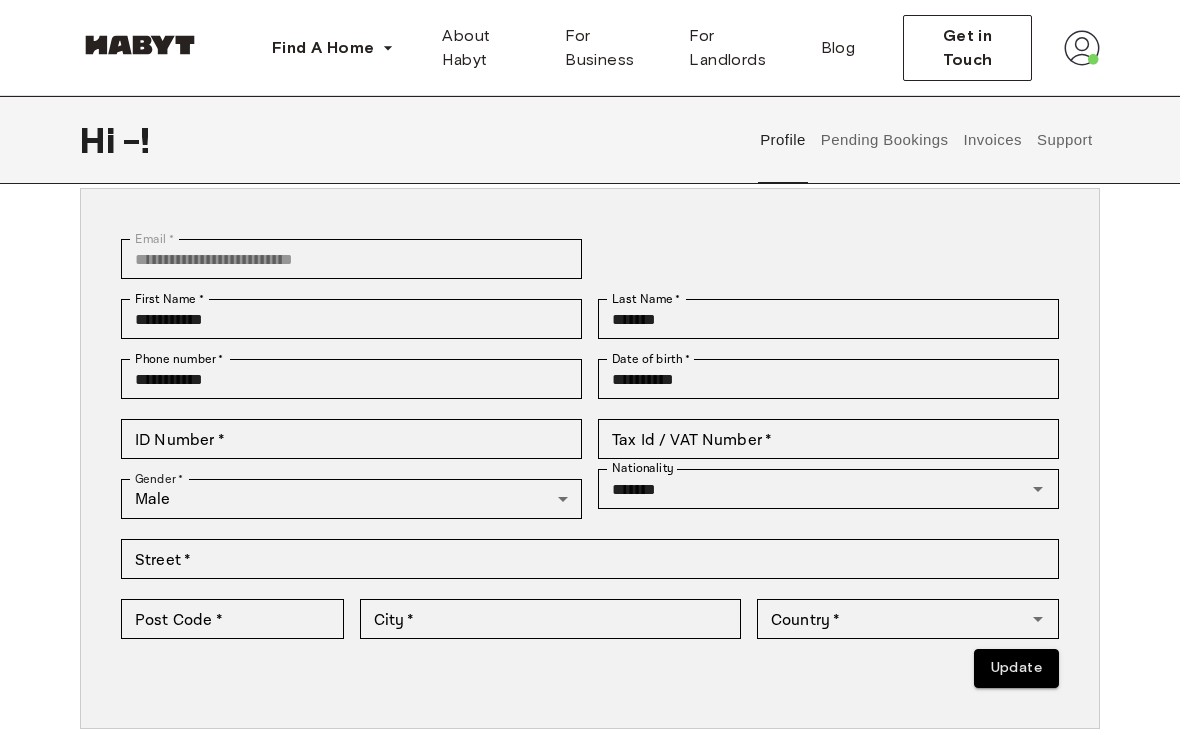 click on "**********" at bounding box center [590, 488] 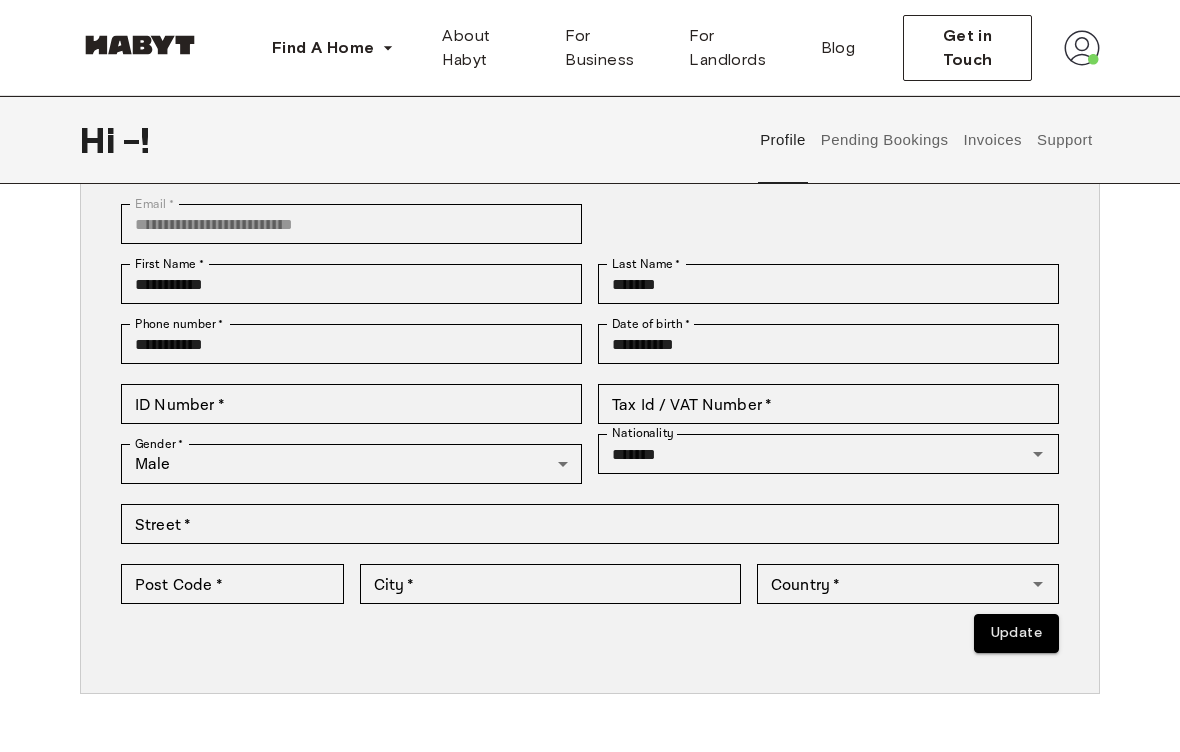 scroll, scrollTop: 143, scrollLeft: 0, axis: vertical 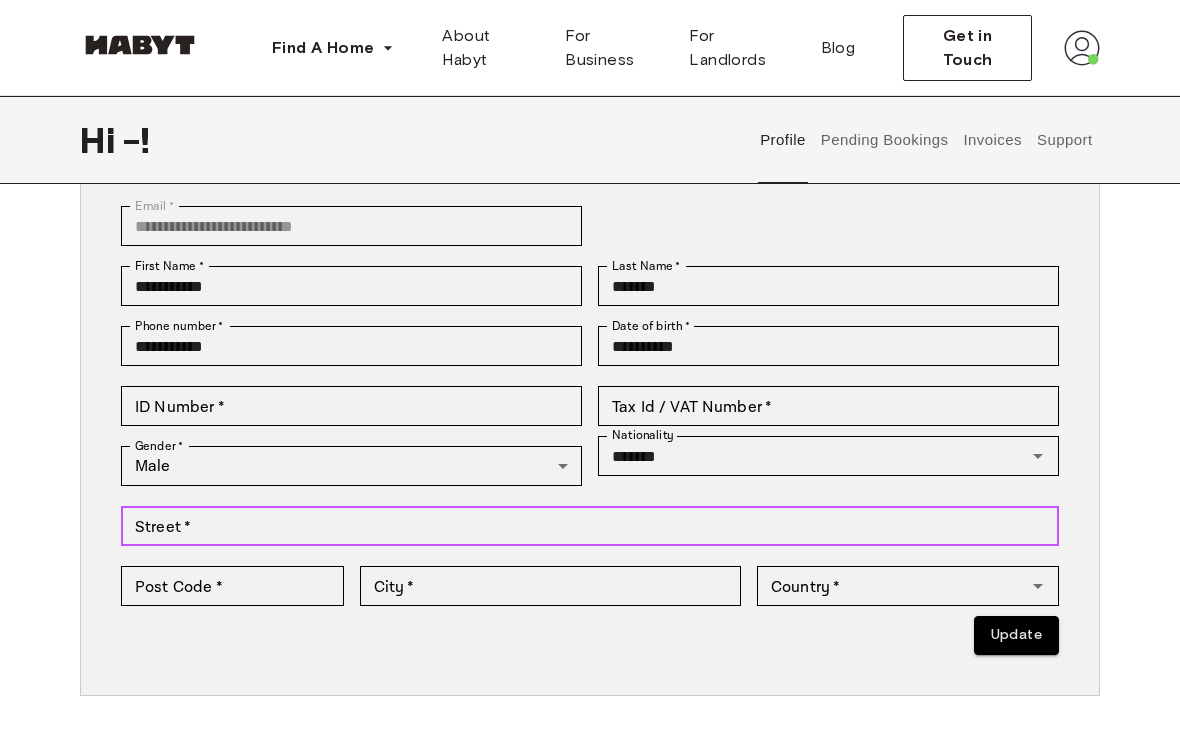 click on "Street   *" at bounding box center (590, 526) 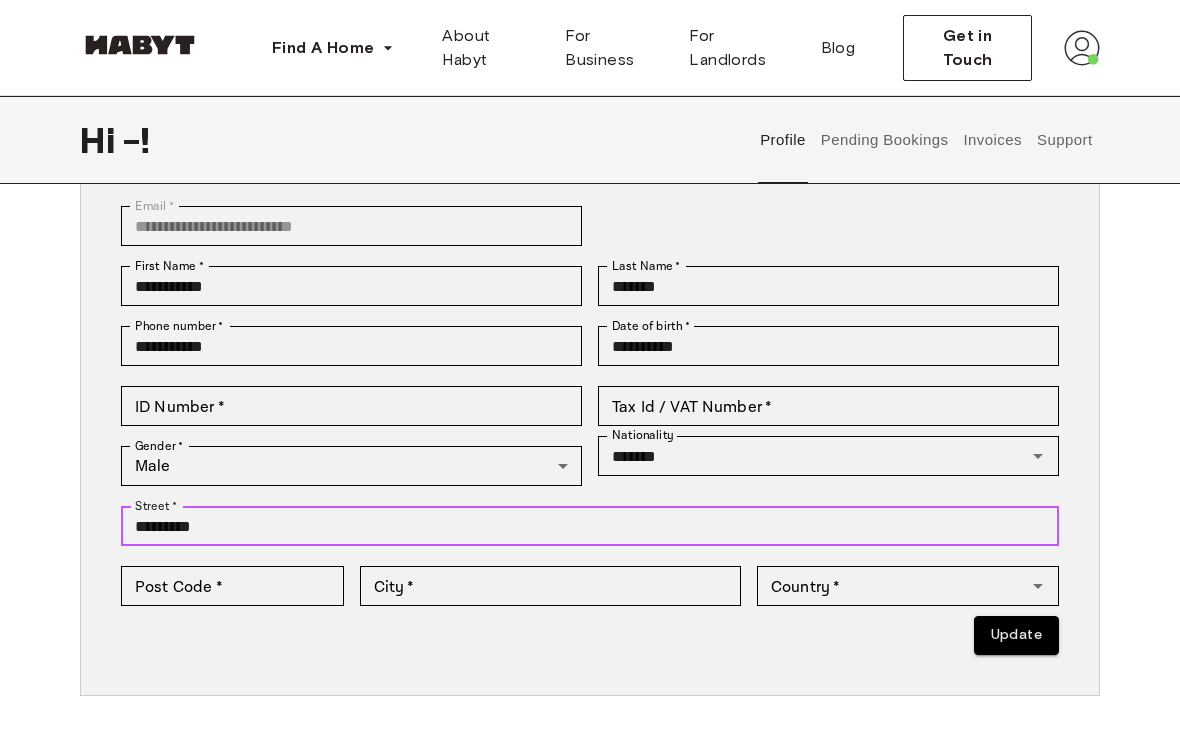 type on "*********" 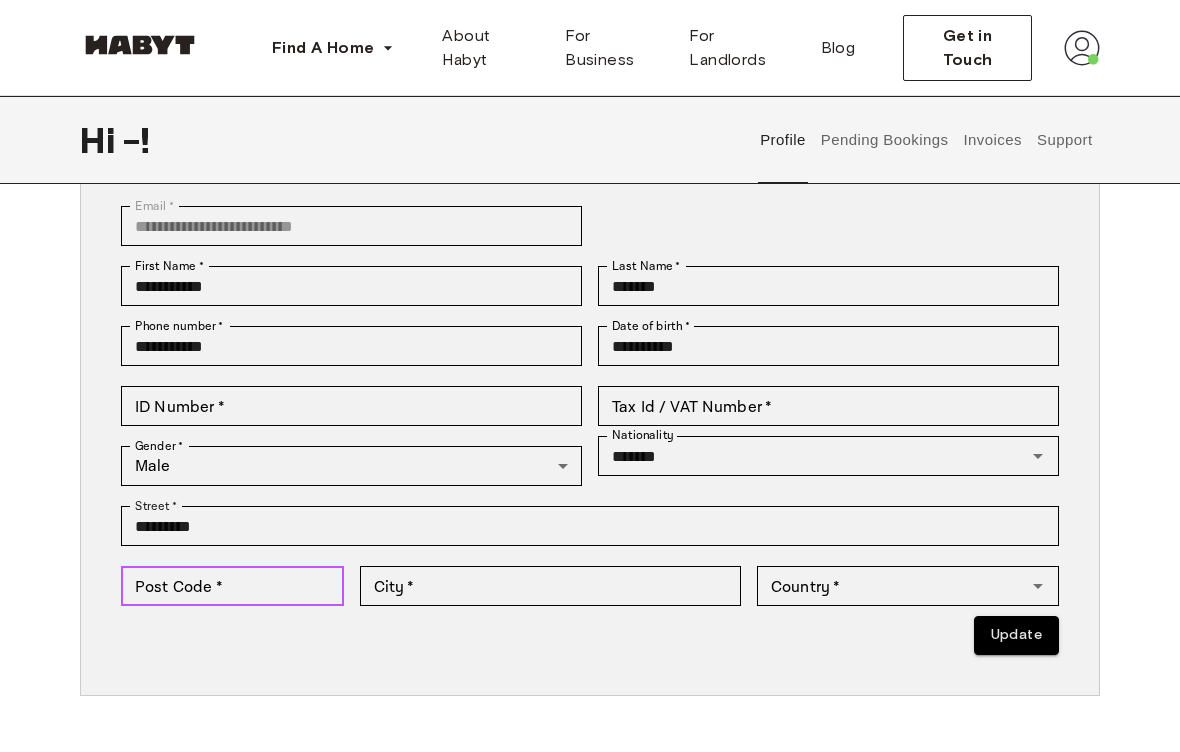 click on "Post Code   * Post Code   *" at bounding box center (232, 586) 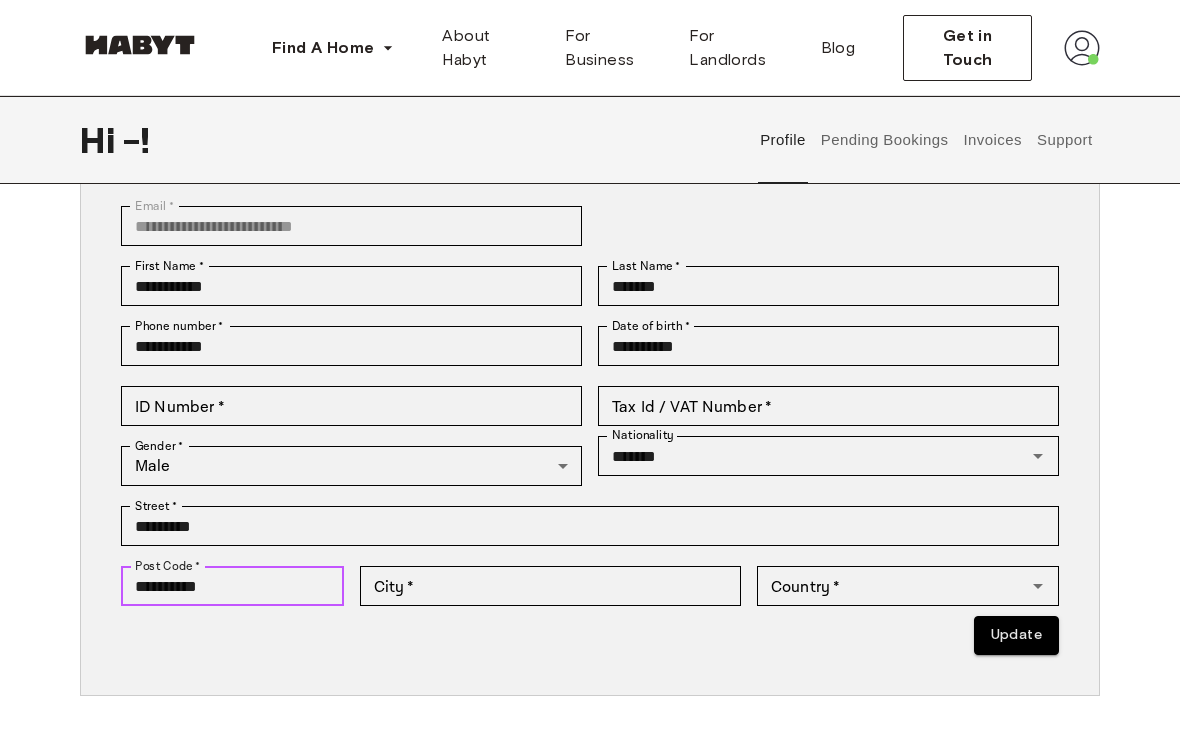 type on "**********" 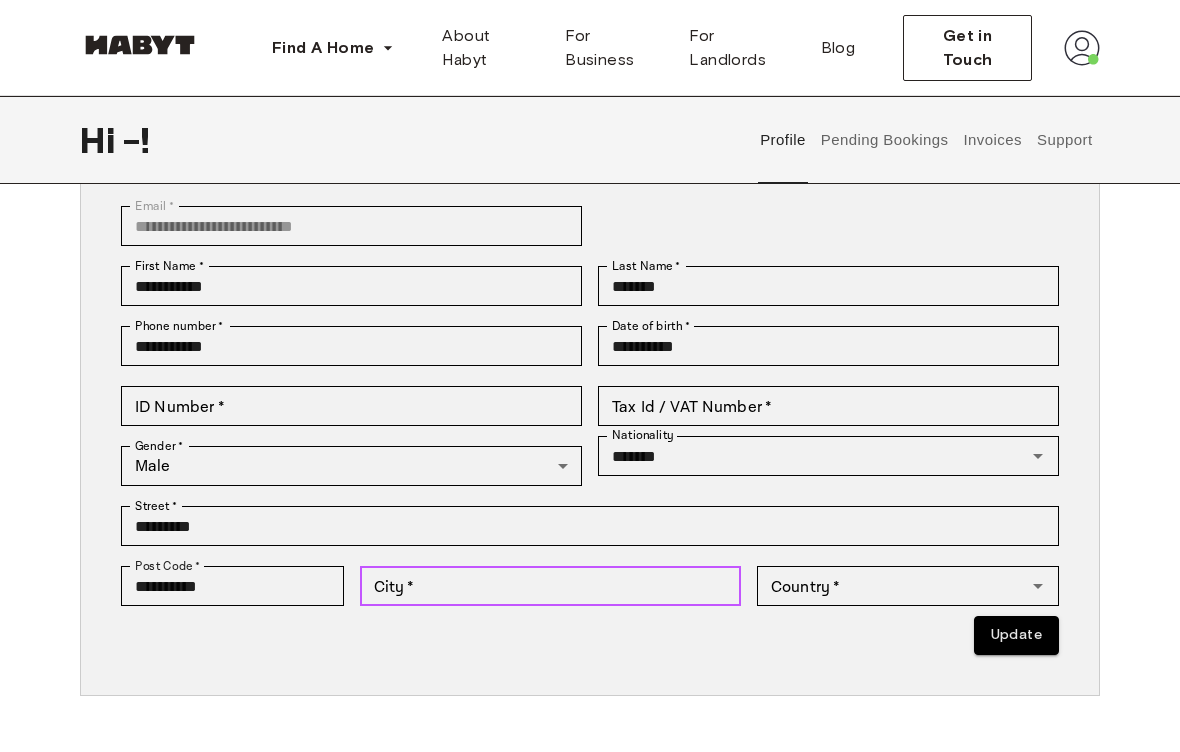 click on "City   * City   *" at bounding box center (551, 586) 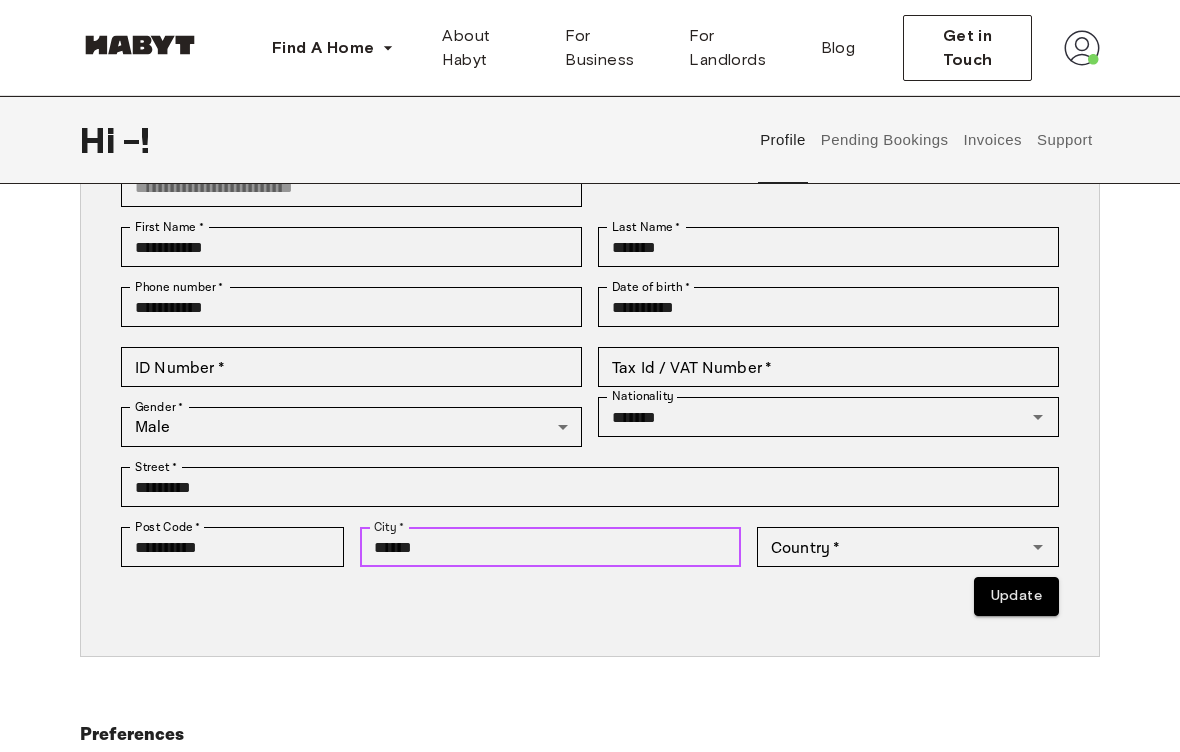 scroll, scrollTop: 209, scrollLeft: 0, axis: vertical 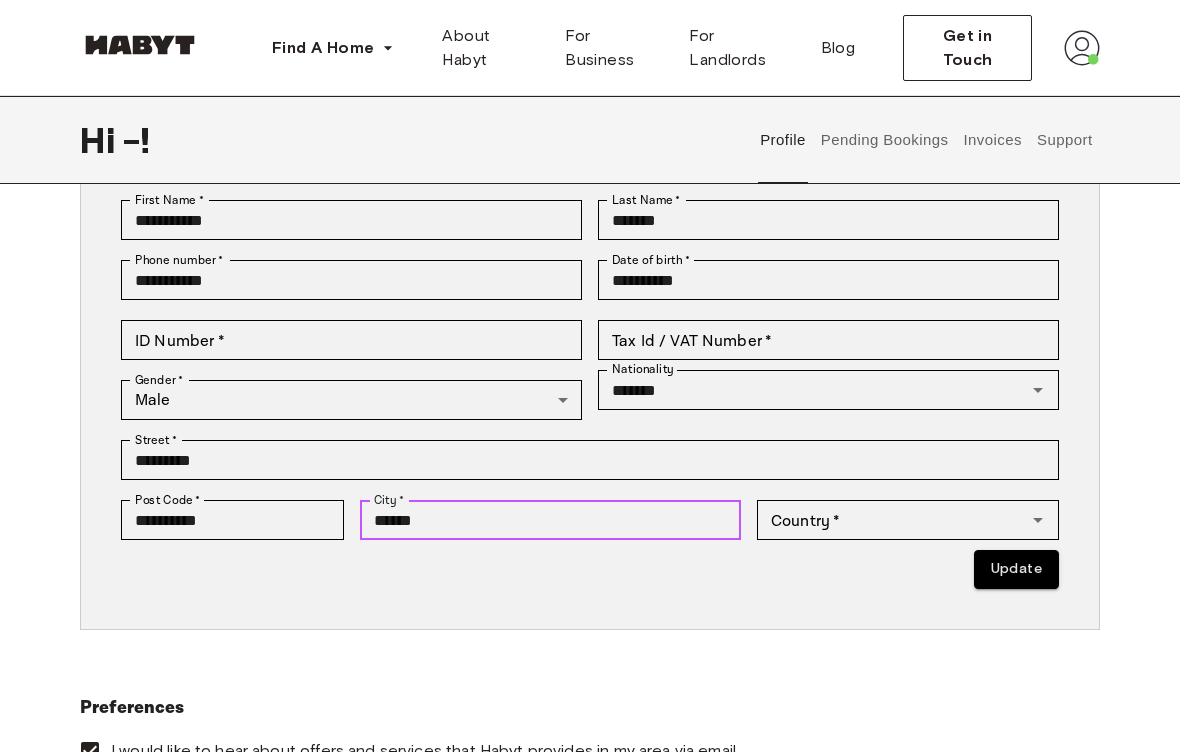 type on "******" 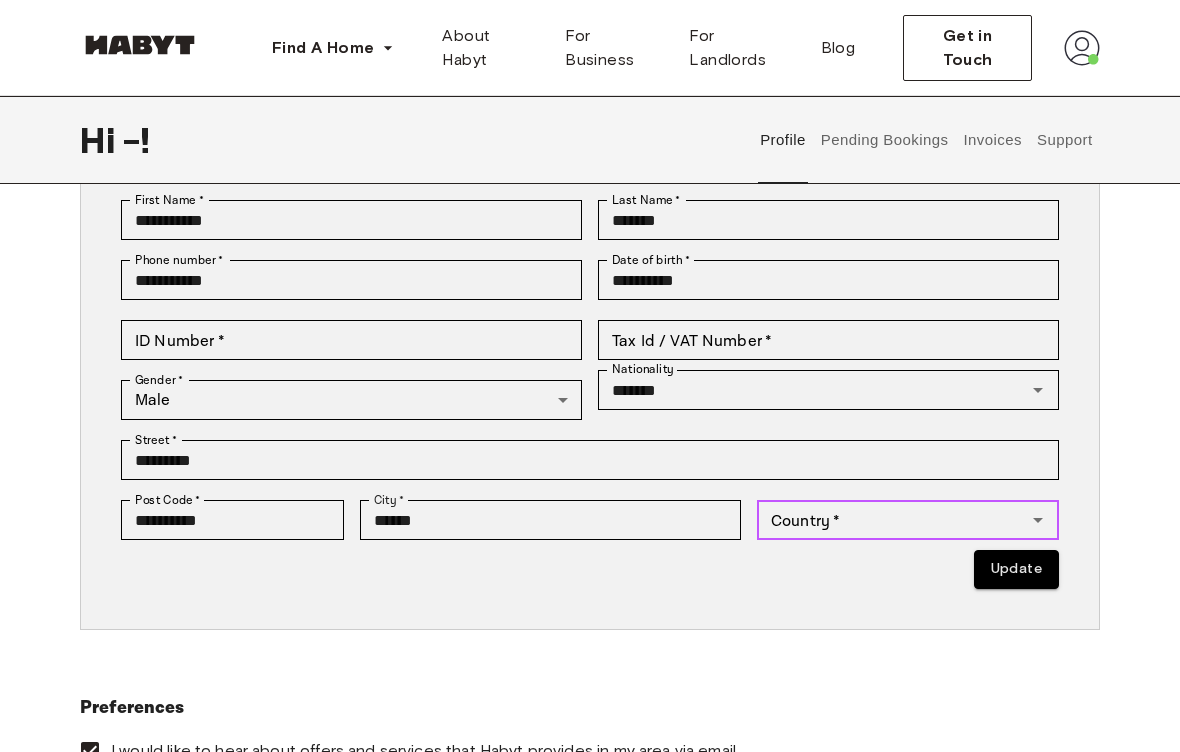 click on "Country   * Country   *" at bounding box center [908, 520] 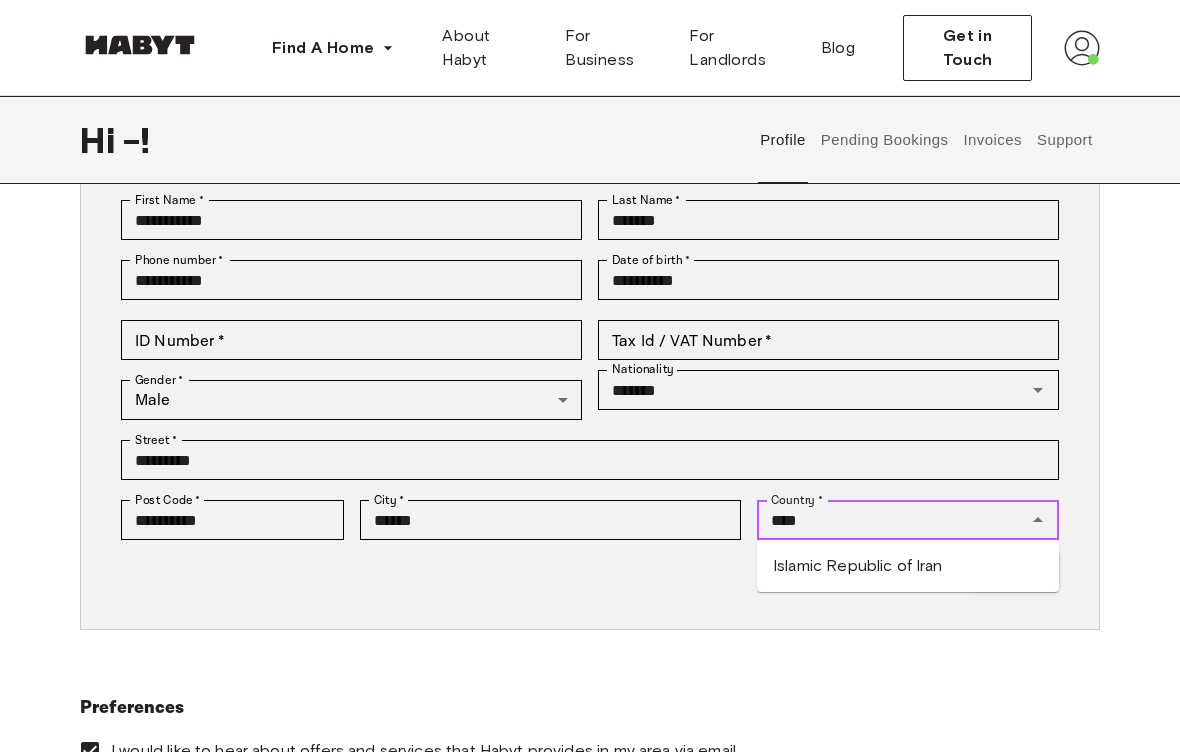 click on "Islamic Republic of Iran" at bounding box center (908, 566) 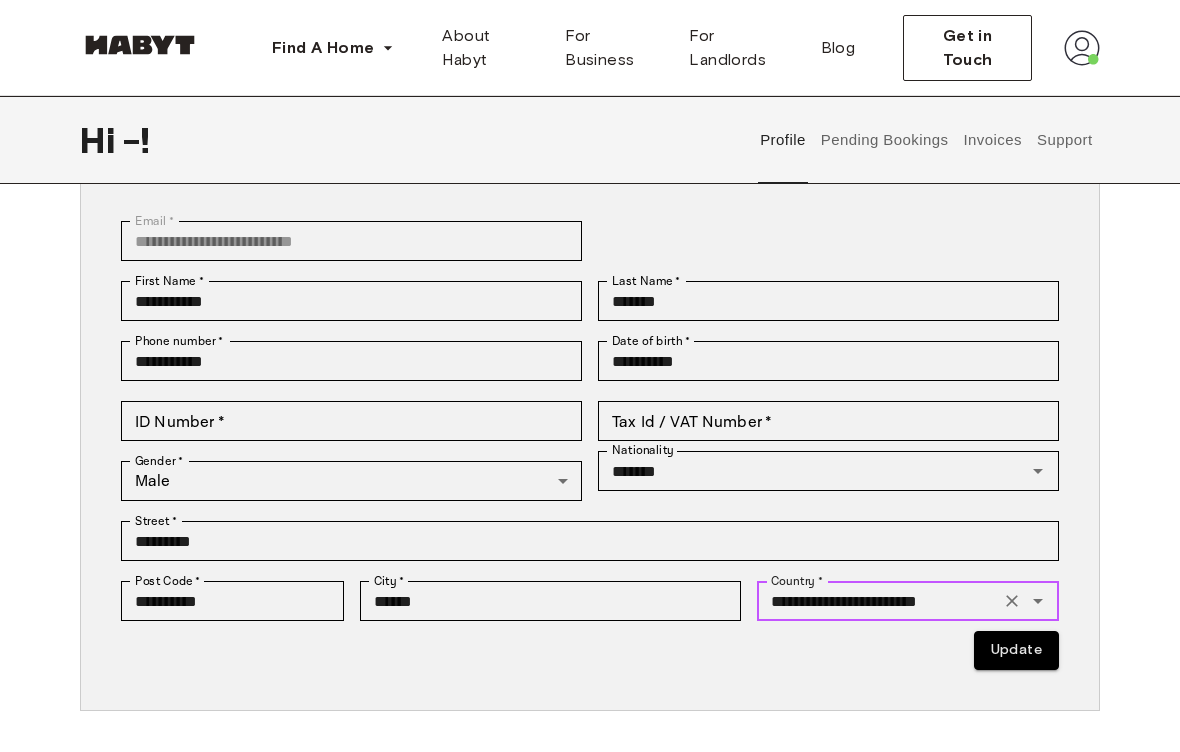 scroll, scrollTop: 103, scrollLeft: 0, axis: vertical 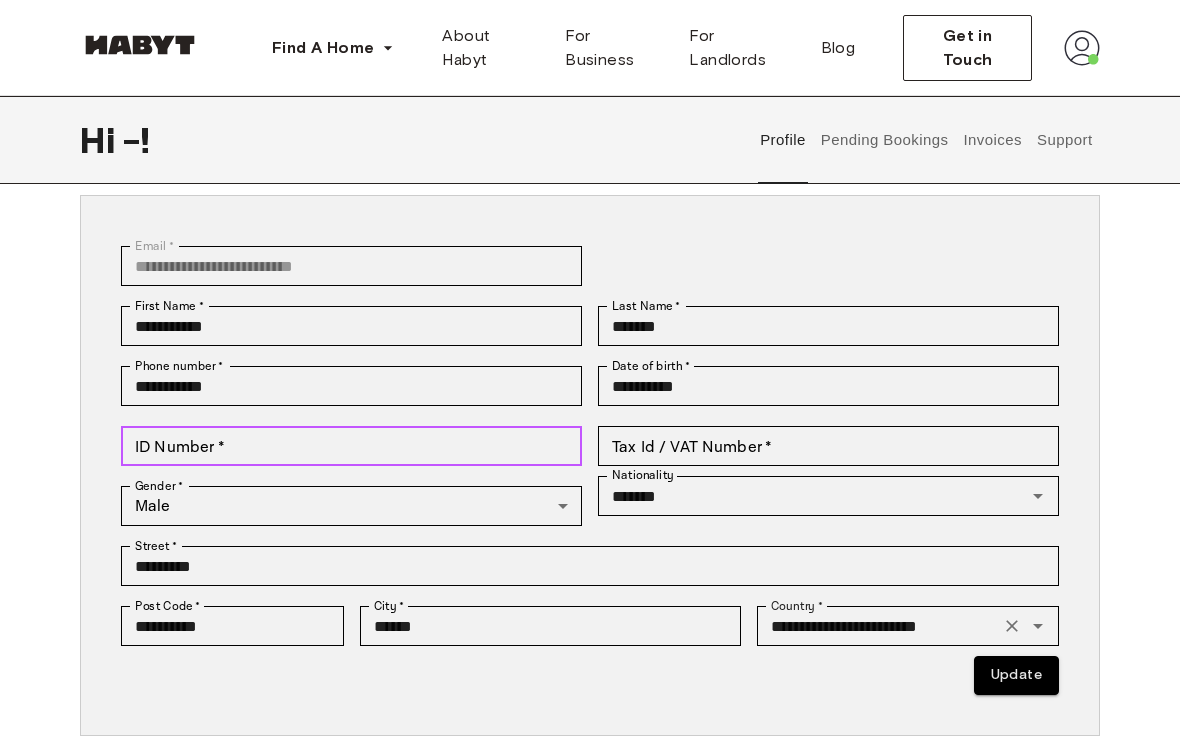 click on "ID Number   * ID Number   *" at bounding box center (351, 446) 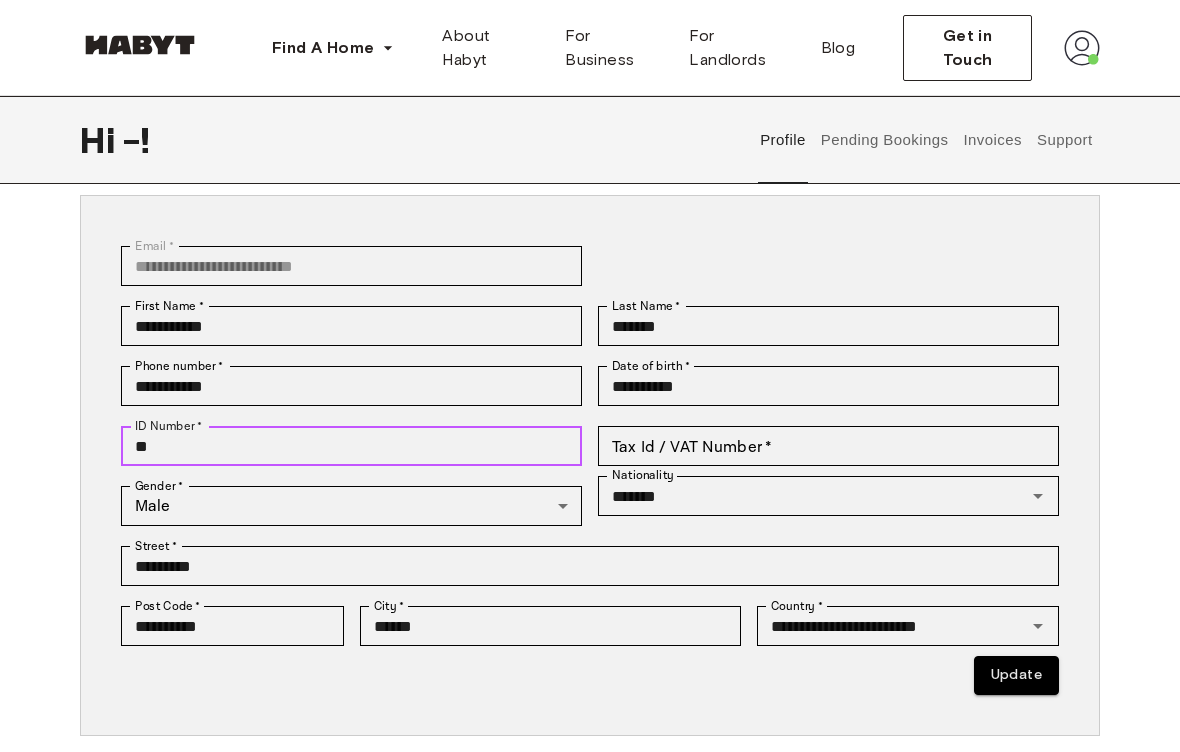 type on "*" 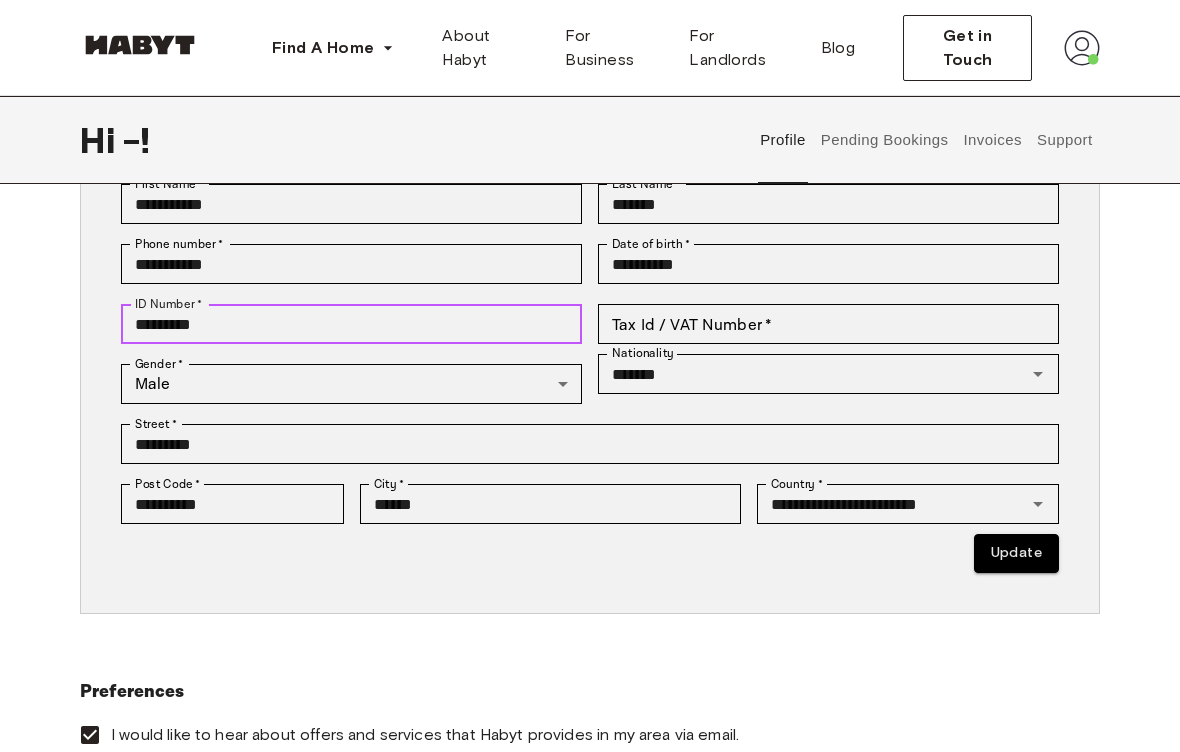 scroll, scrollTop: 225, scrollLeft: 0, axis: vertical 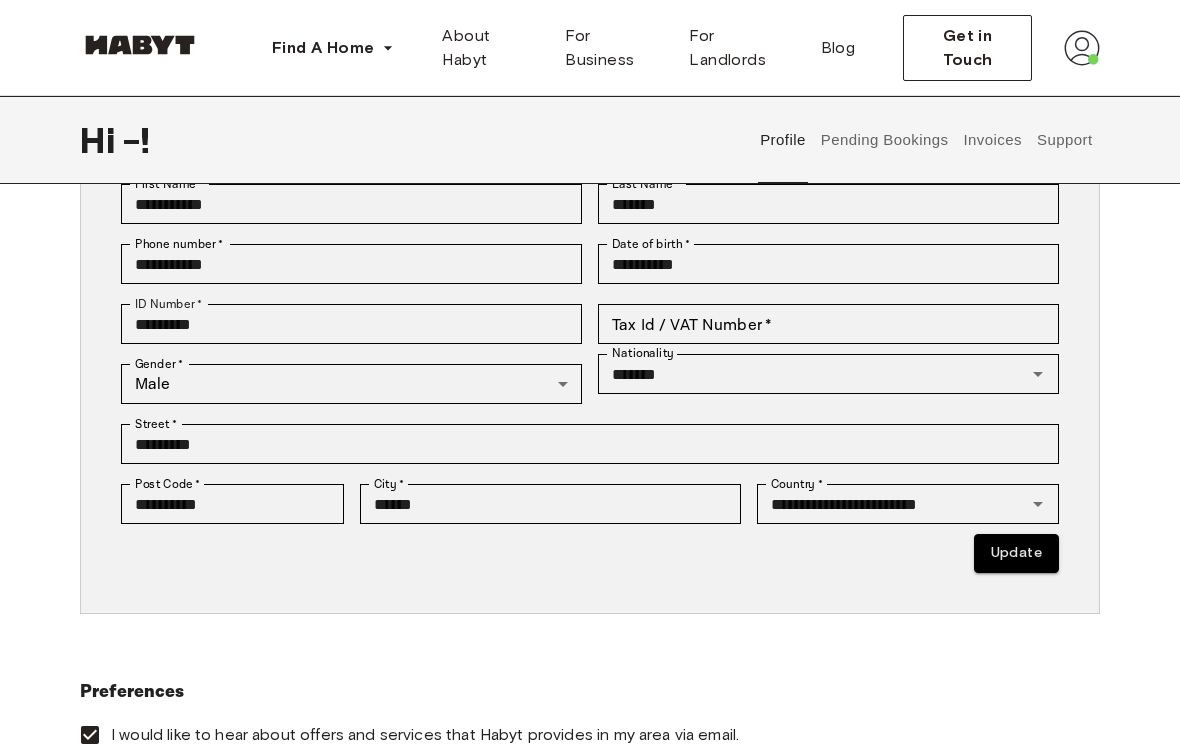 click on "Update" at bounding box center [1016, 553] 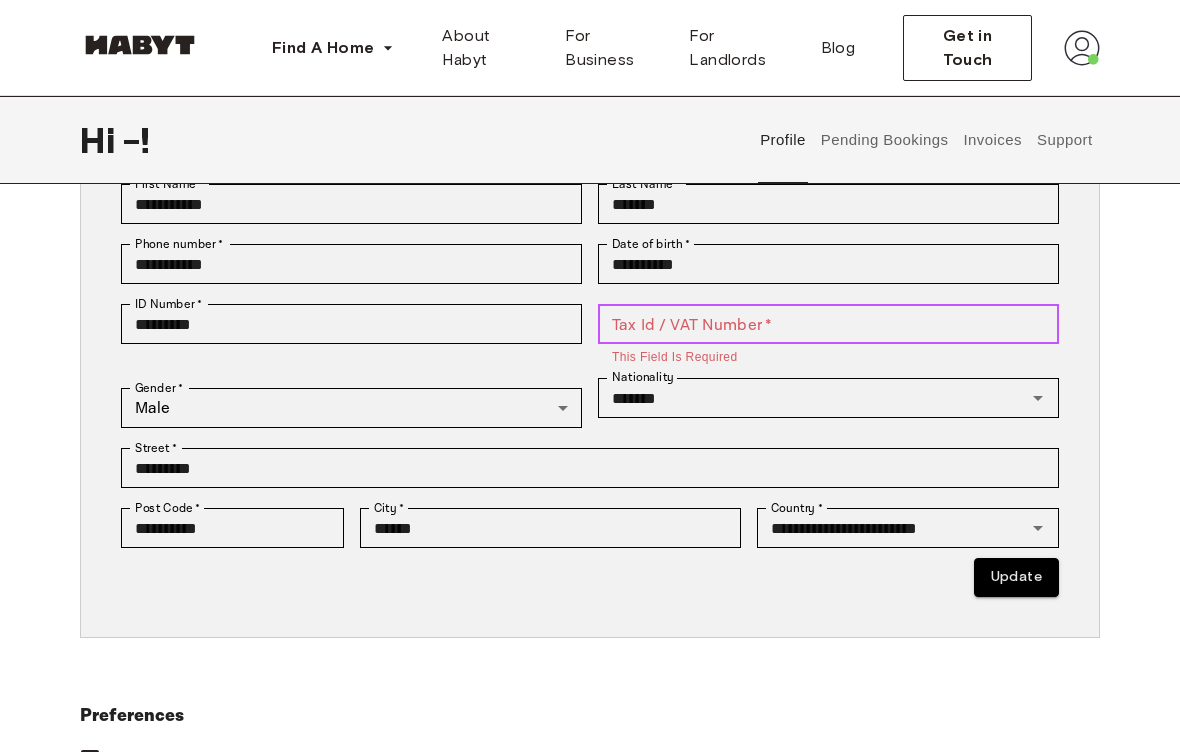 click on "Tax Id / VAT Number   *" at bounding box center (828, 324) 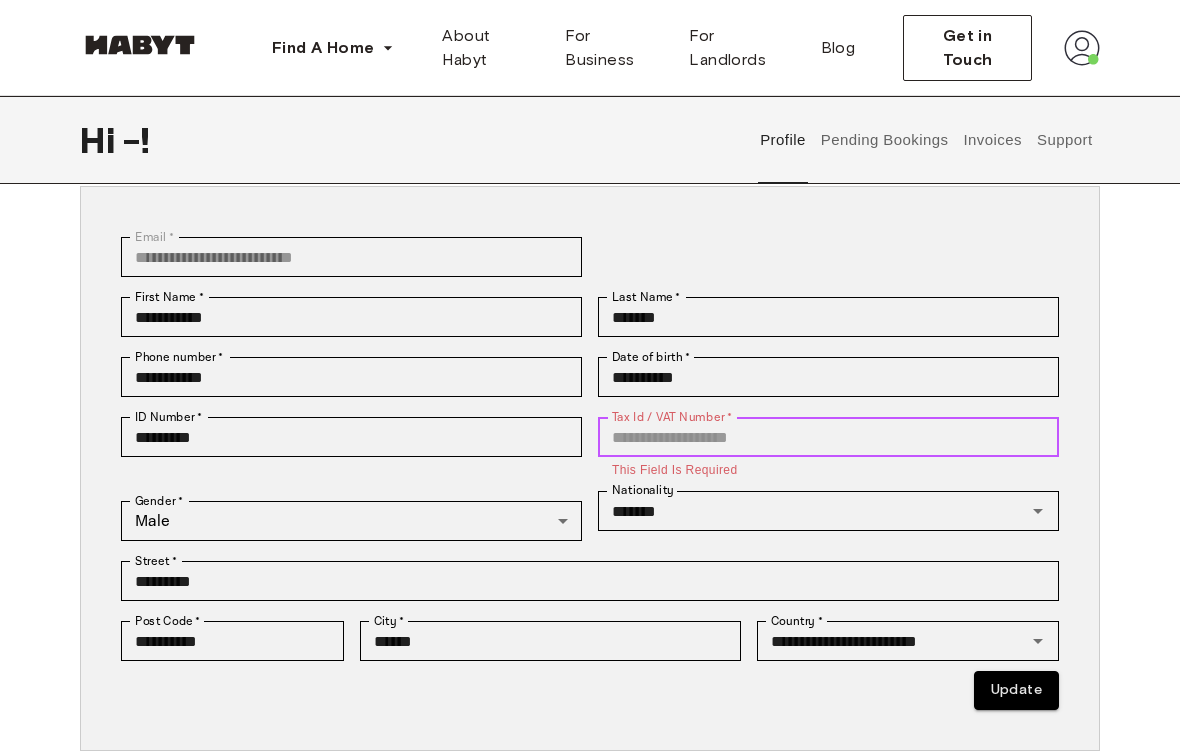scroll, scrollTop: 103, scrollLeft: 0, axis: vertical 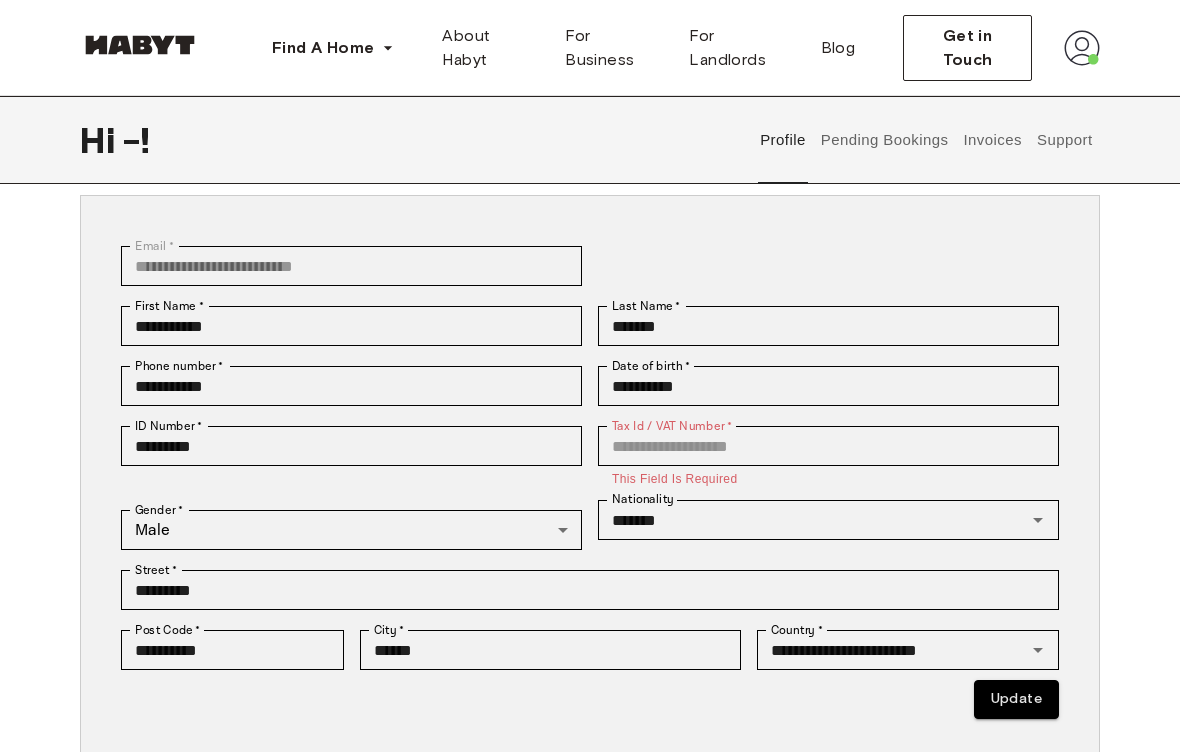 click on "Update" at bounding box center [1016, 699] 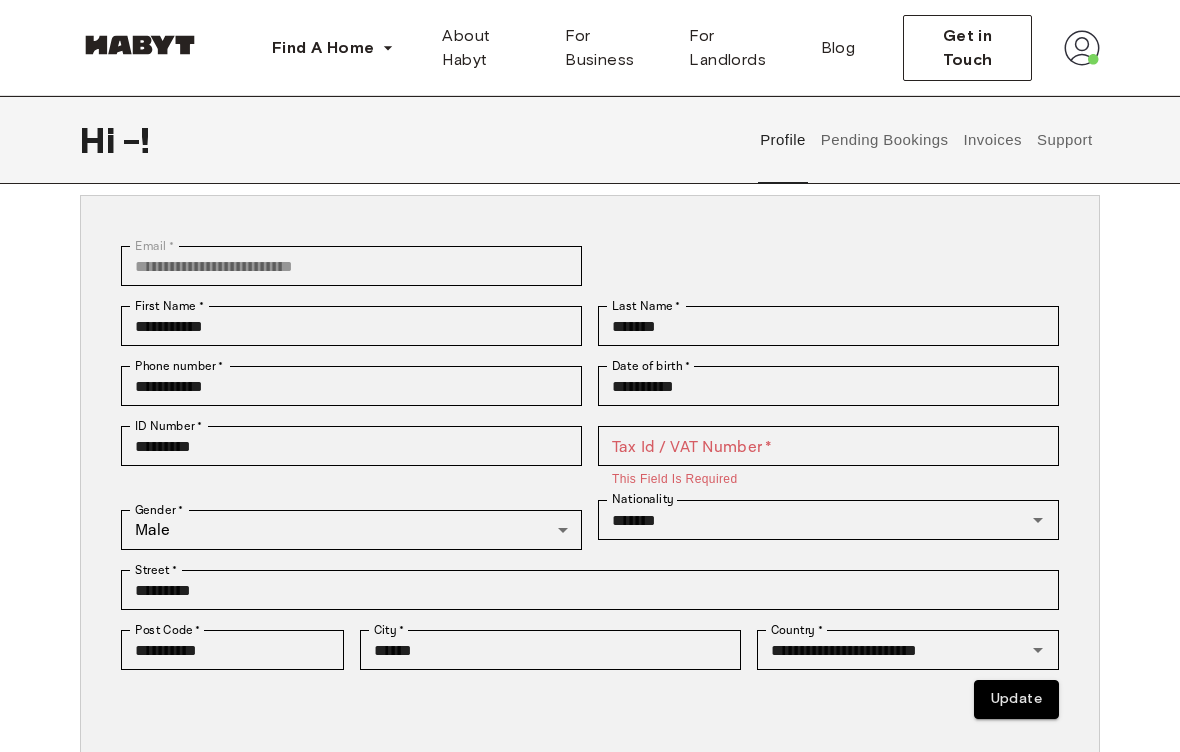 scroll, scrollTop: 101, scrollLeft: 0, axis: vertical 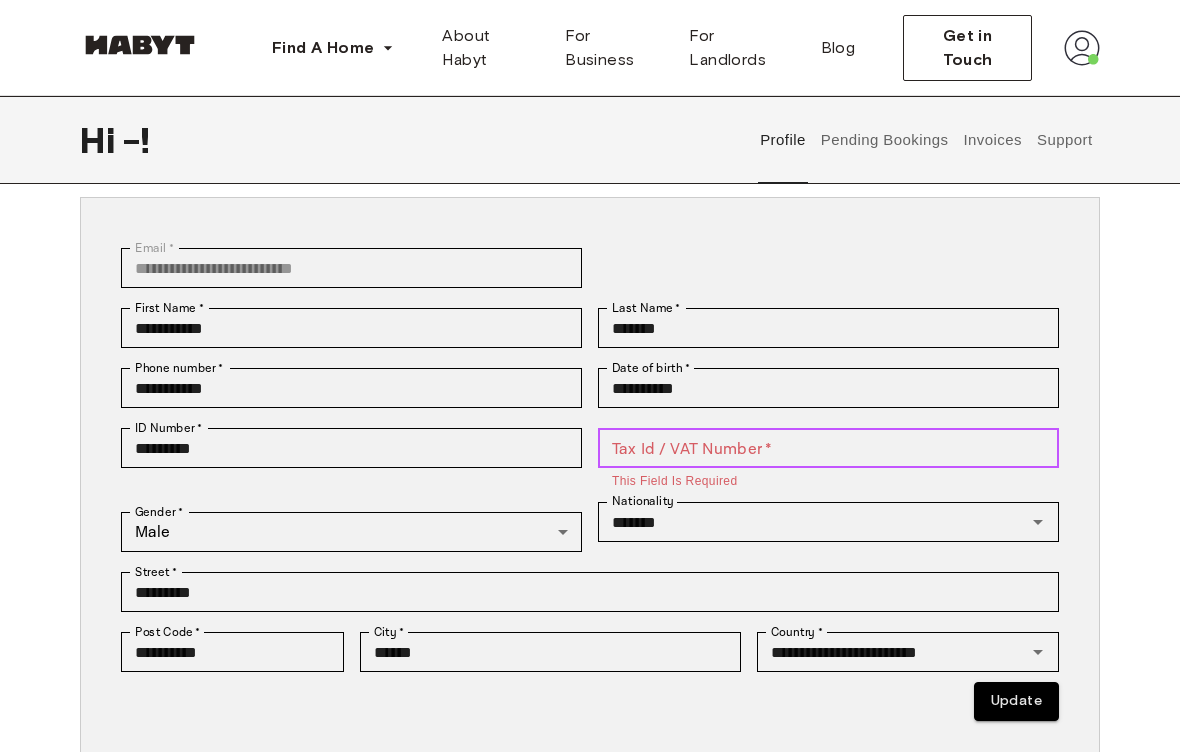 click on "Tax Id / VAT Number   *" at bounding box center [828, 448] 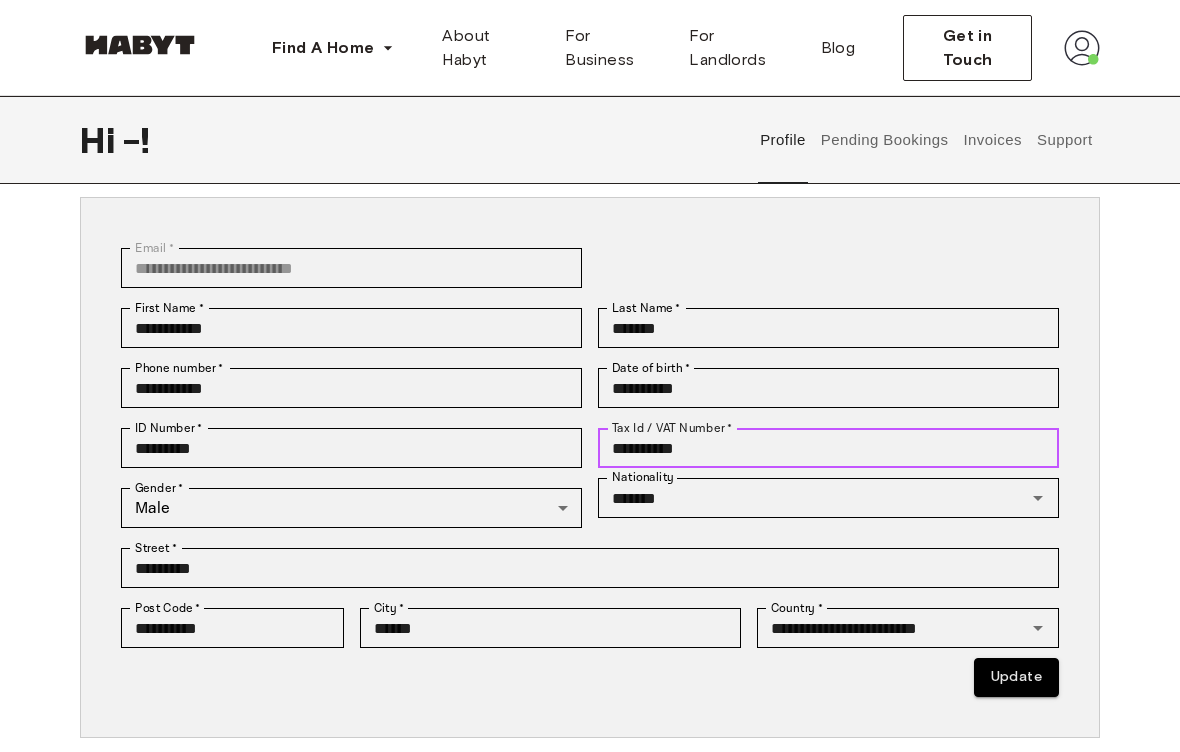 type on "**********" 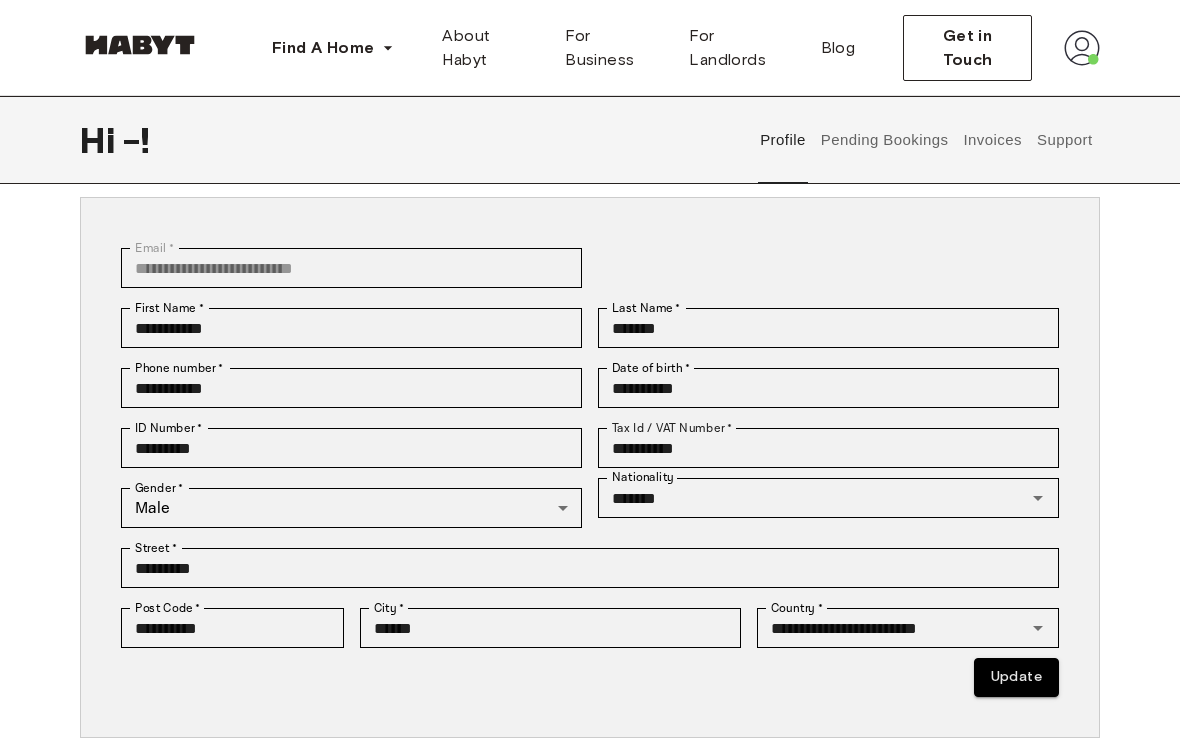 click on "Update" at bounding box center (1016, 677) 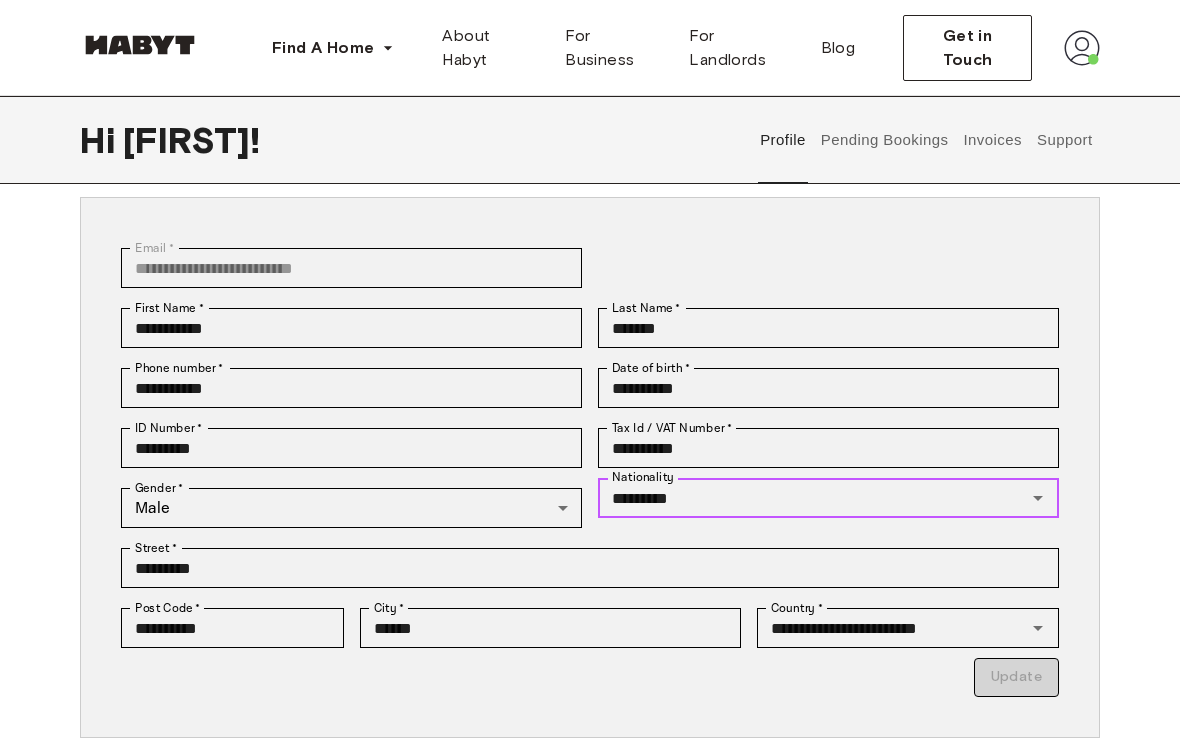 click on "*********" at bounding box center [799, 498] 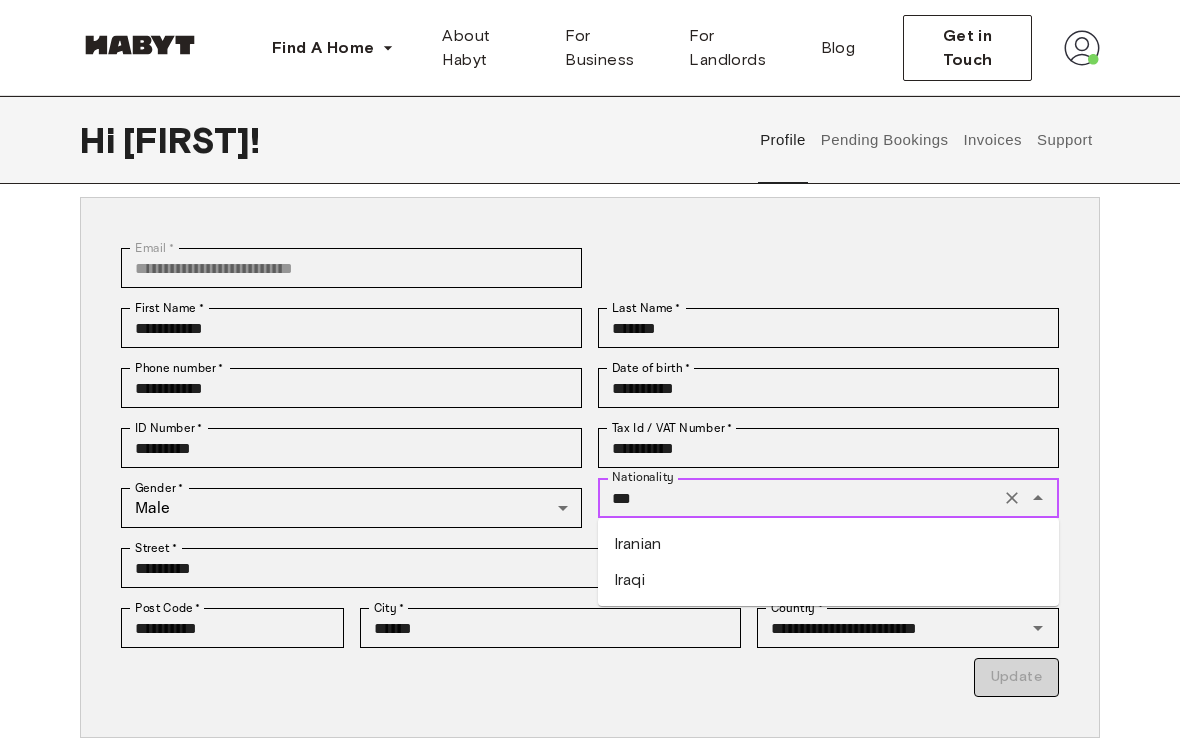 click on "Iranian" at bounding box center (828, 544) 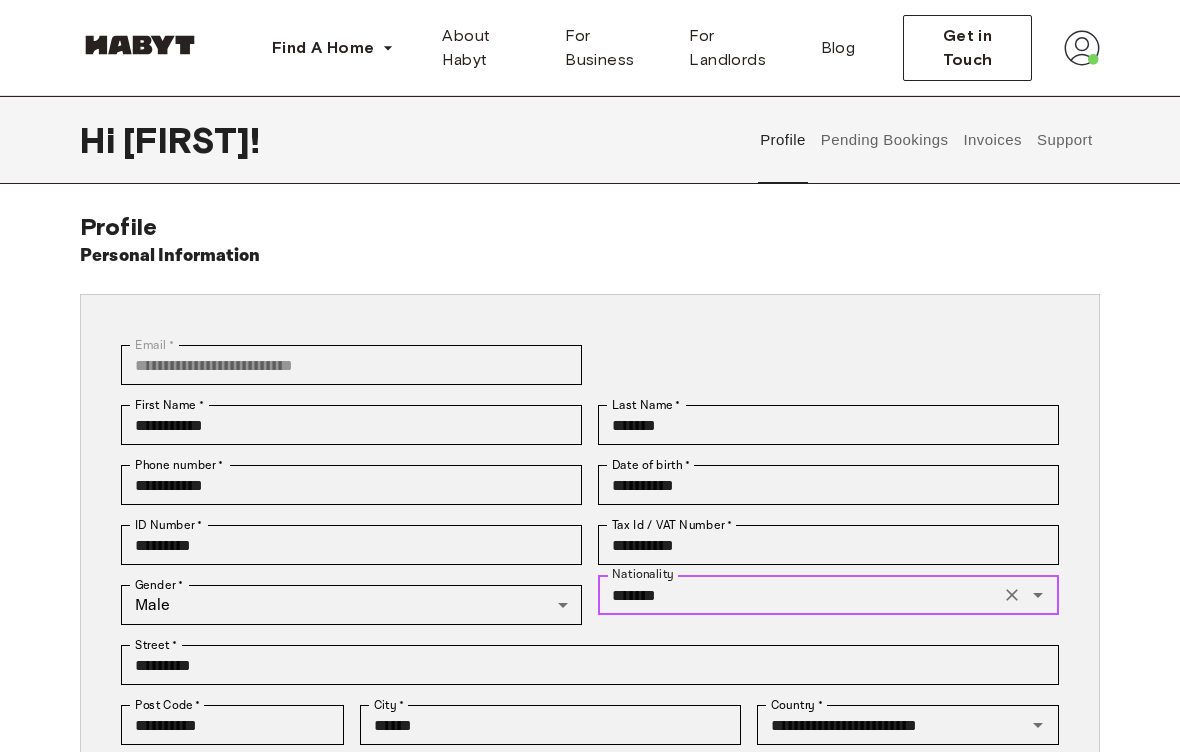 scroll, scrollTop: 0, scrollLeft: 0, axis: both 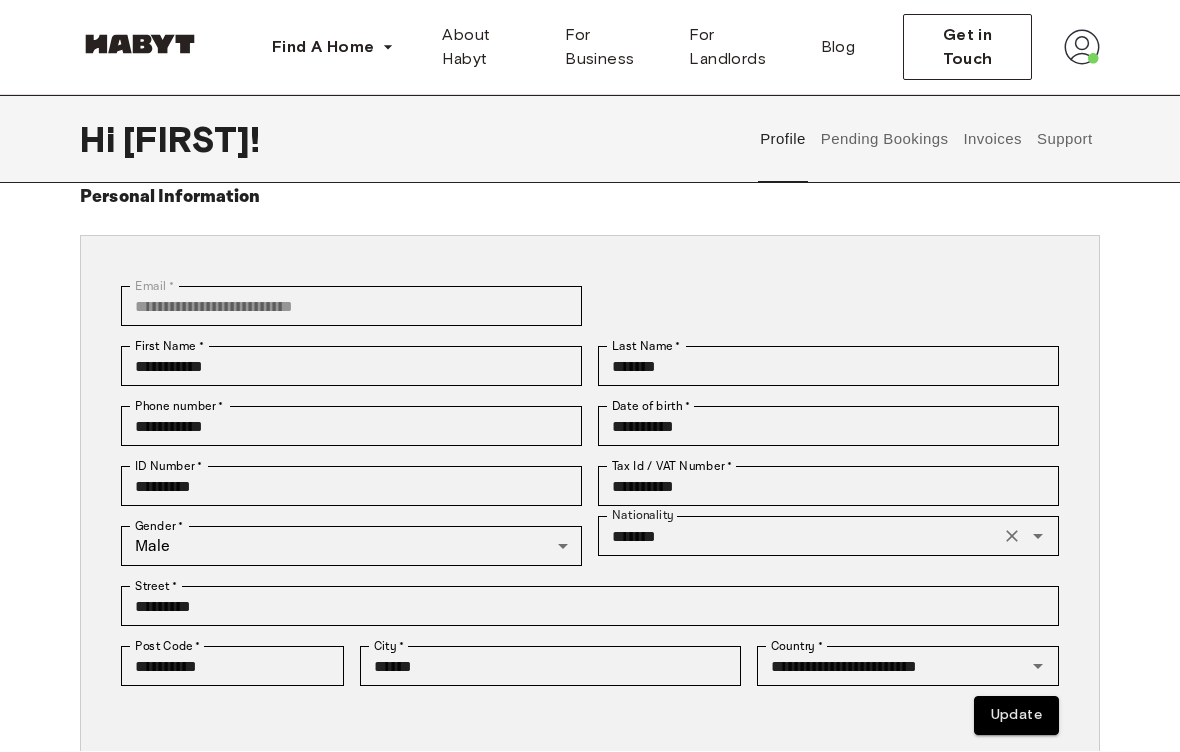 click on "Update" at bounding box center [1016, 716] 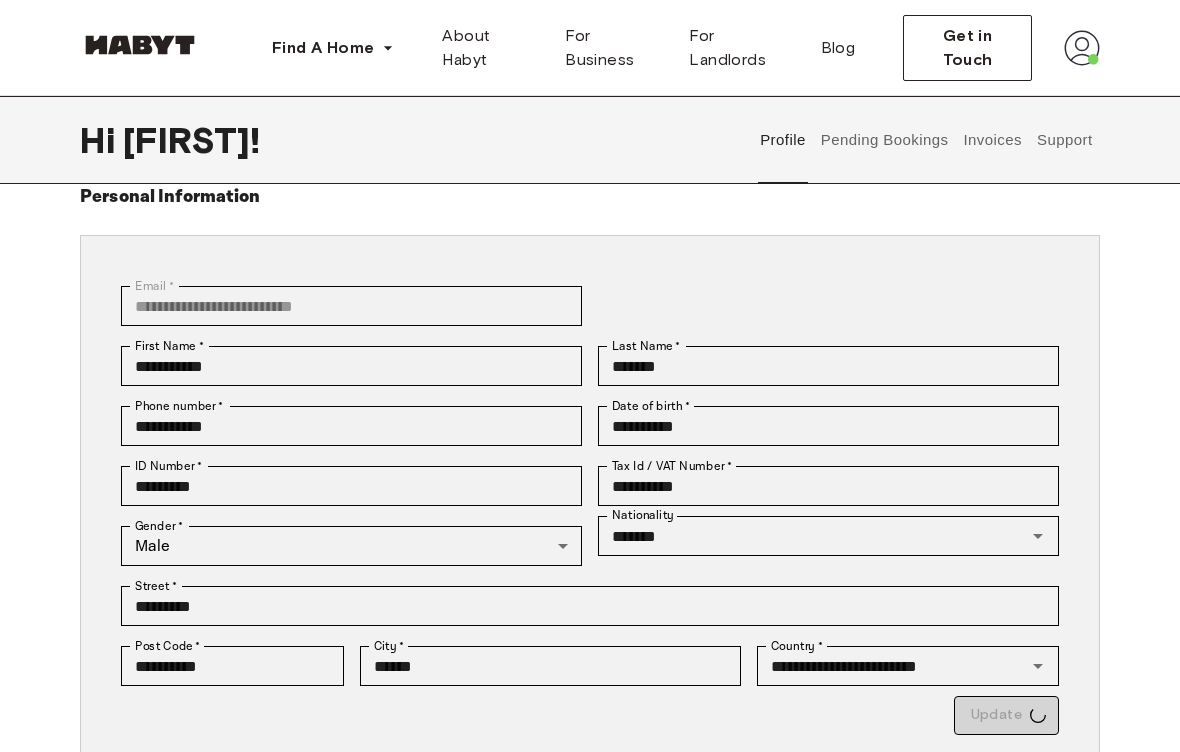 type on "*********" 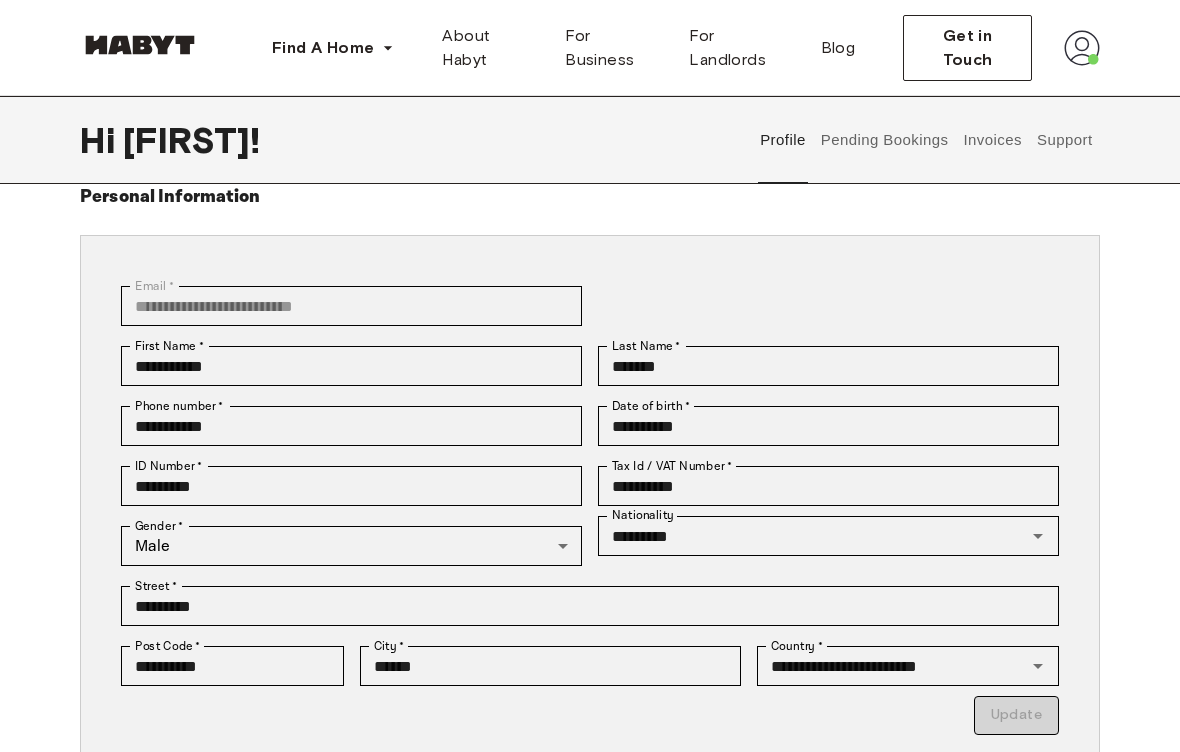 click on "Pending Bookings" at bounding box center (884, 140) 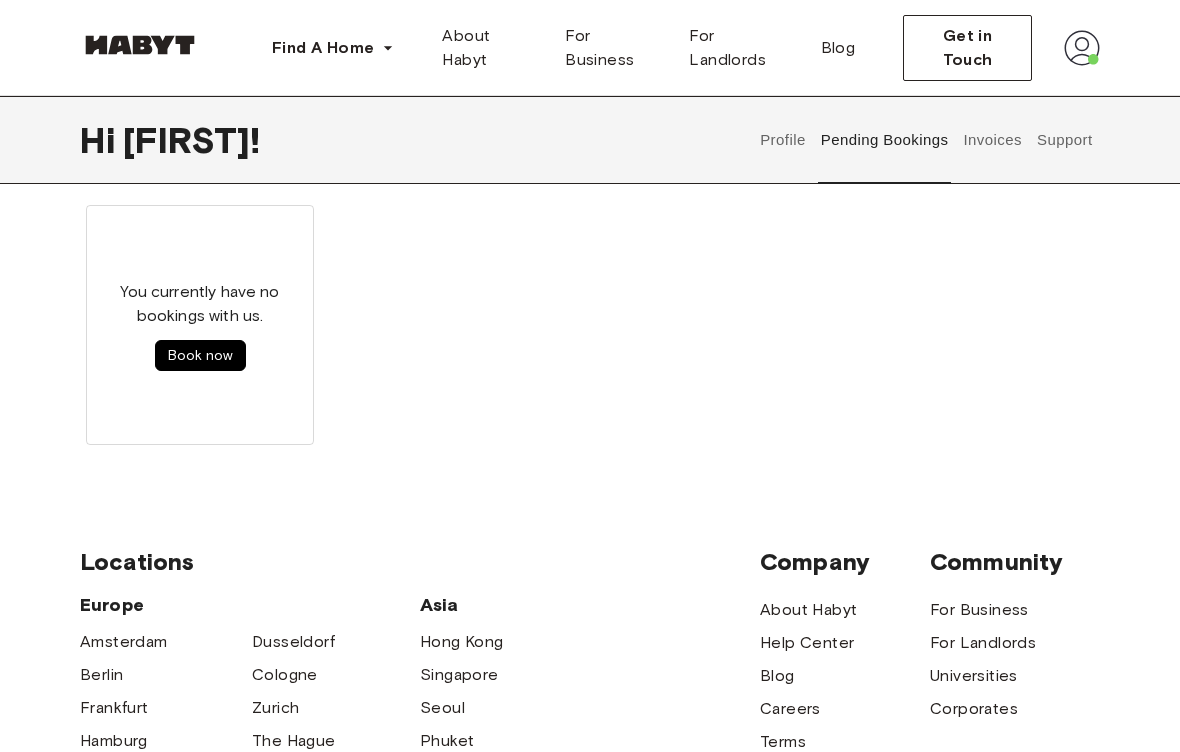 scroll, scrollTop: 0, scrollLeft: 0, axis: both 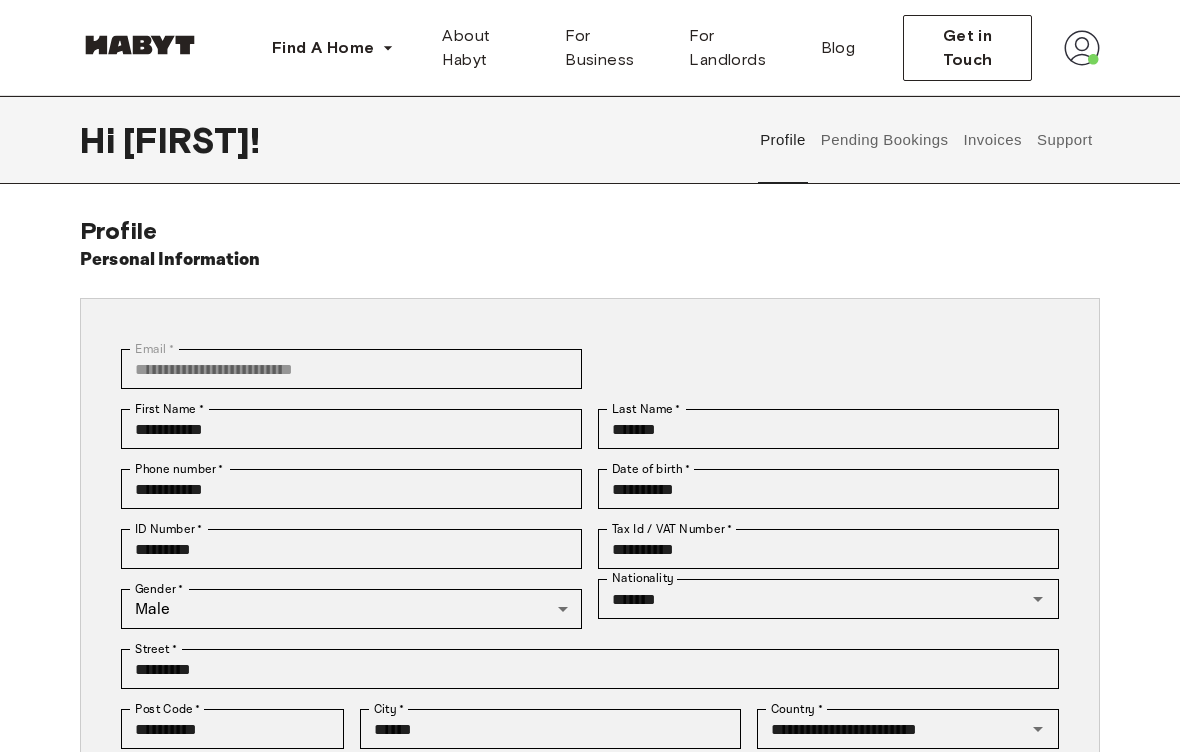 click at bounding box center (1082, 48) 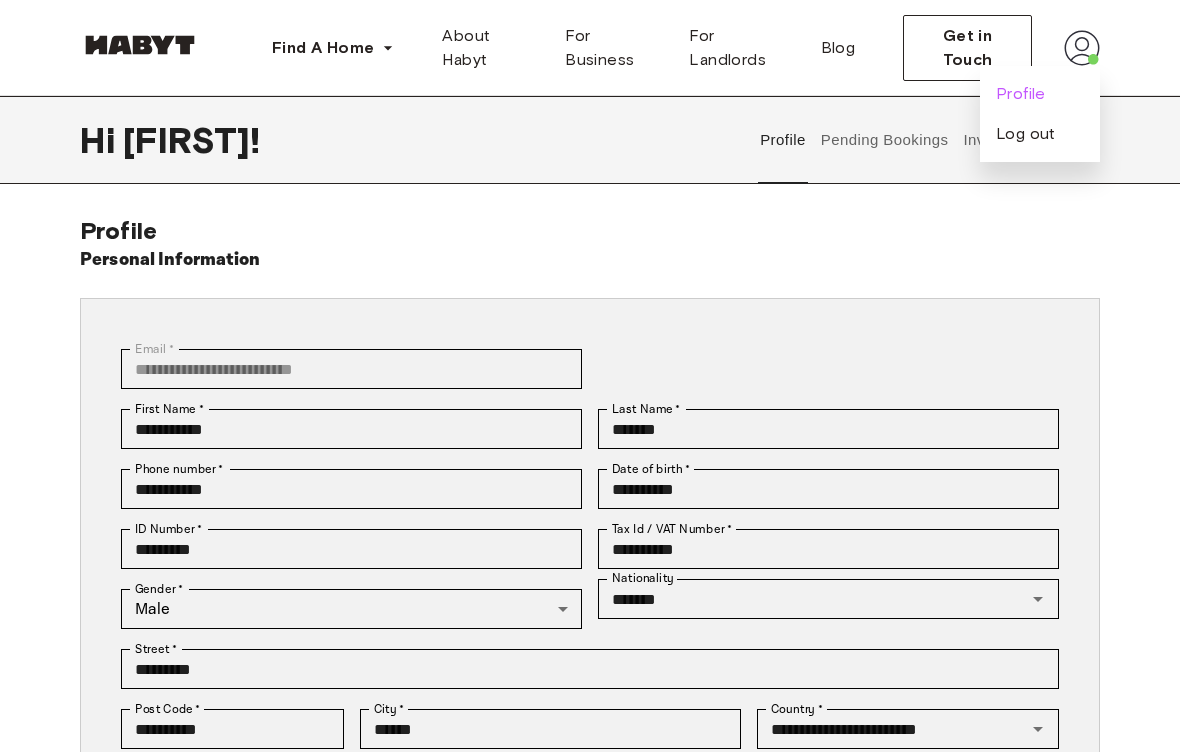 click on "Profile" at bounding box center [1021, 94] 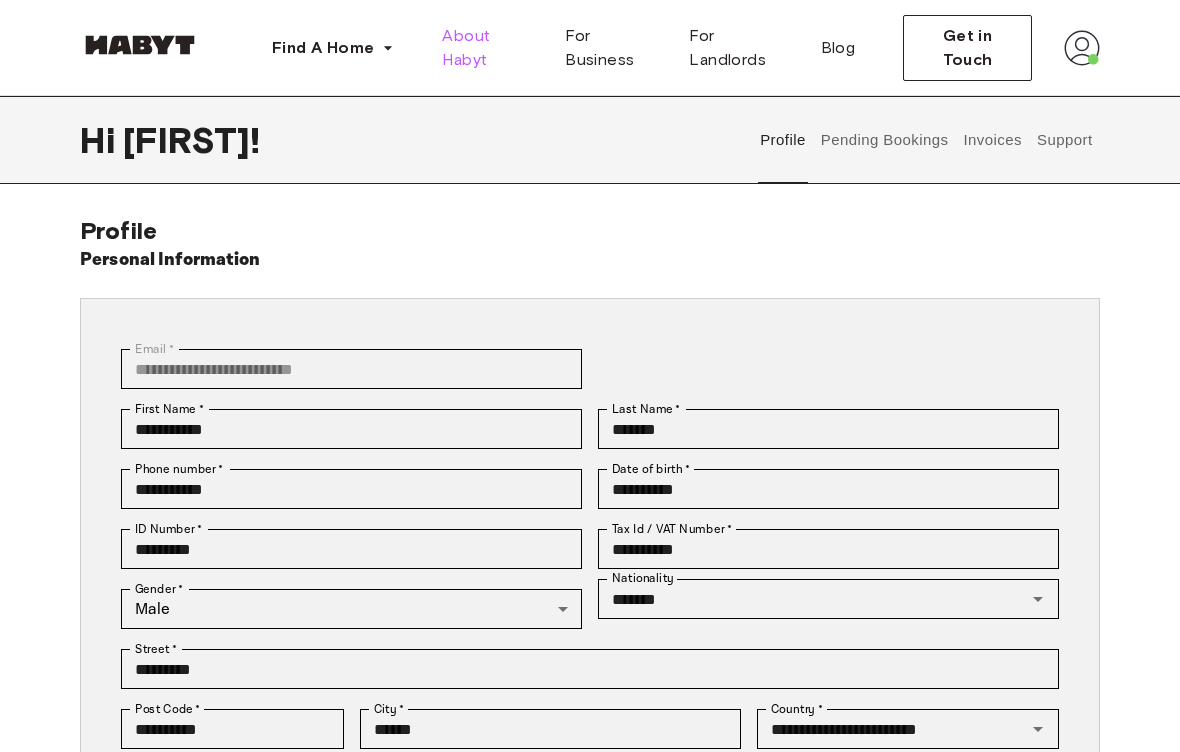 click on "About Habyt" at bounding box center (487, 48) 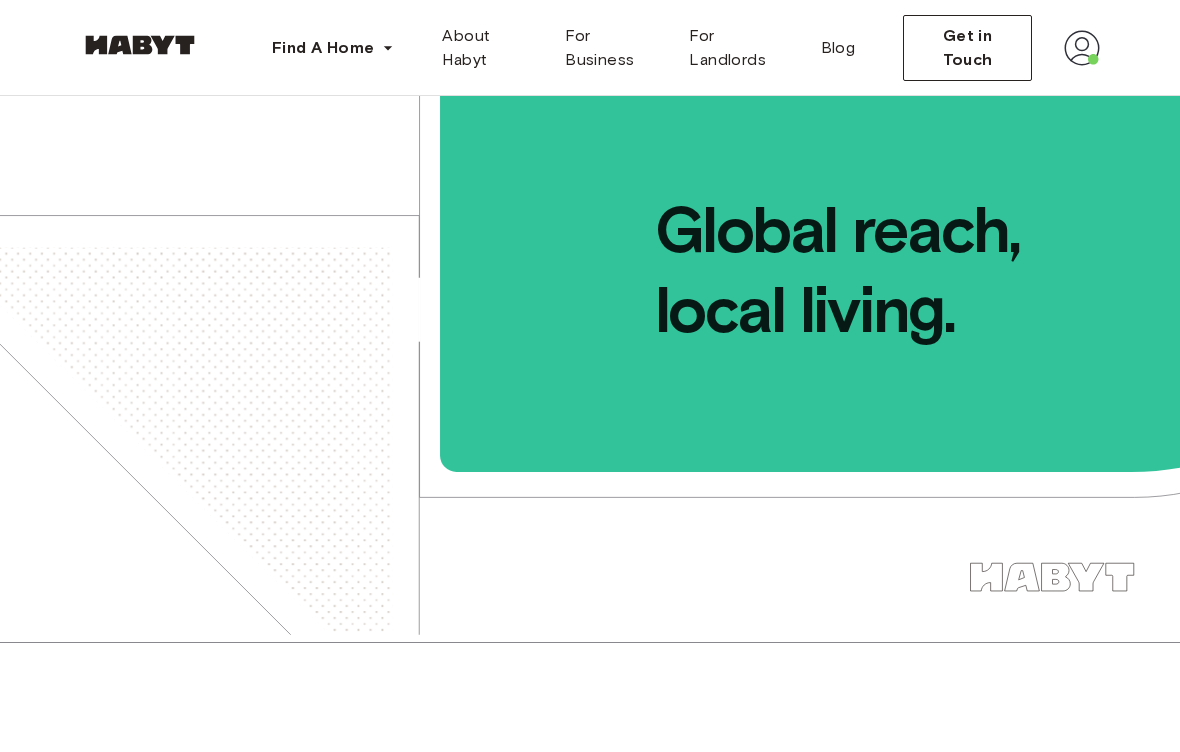 click at bounding box center (1082, 48) 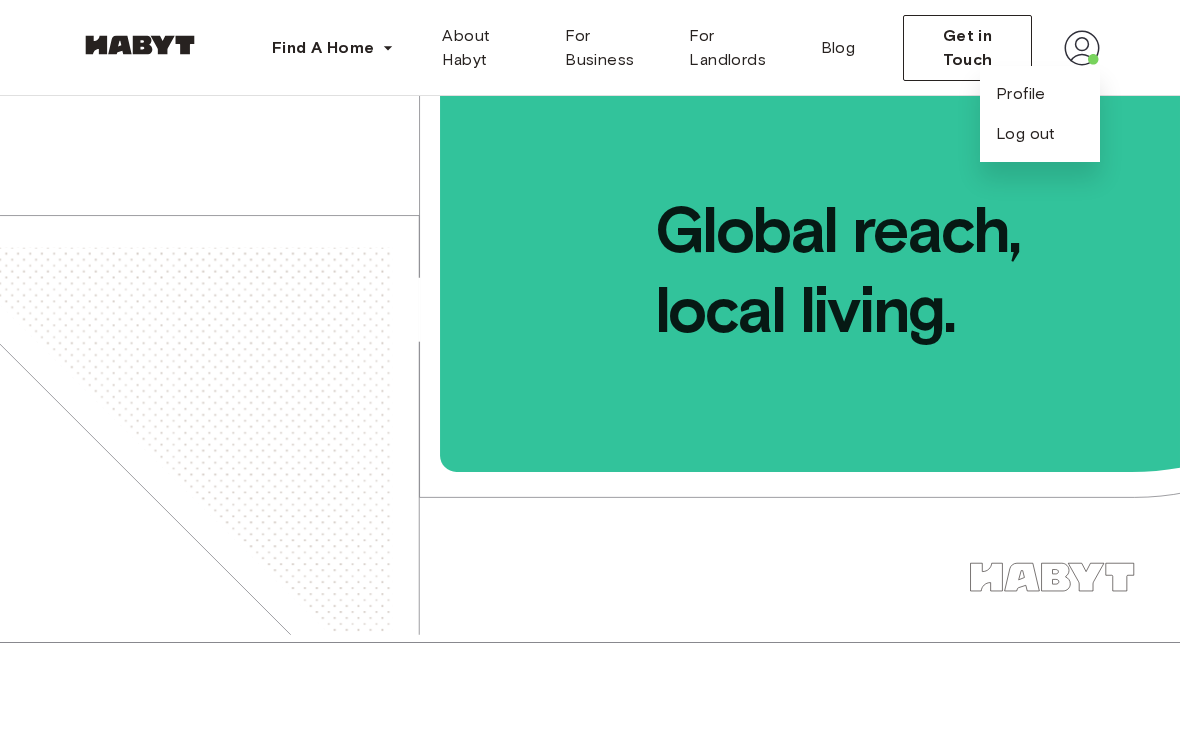 click at bounding box center (1082, 48) 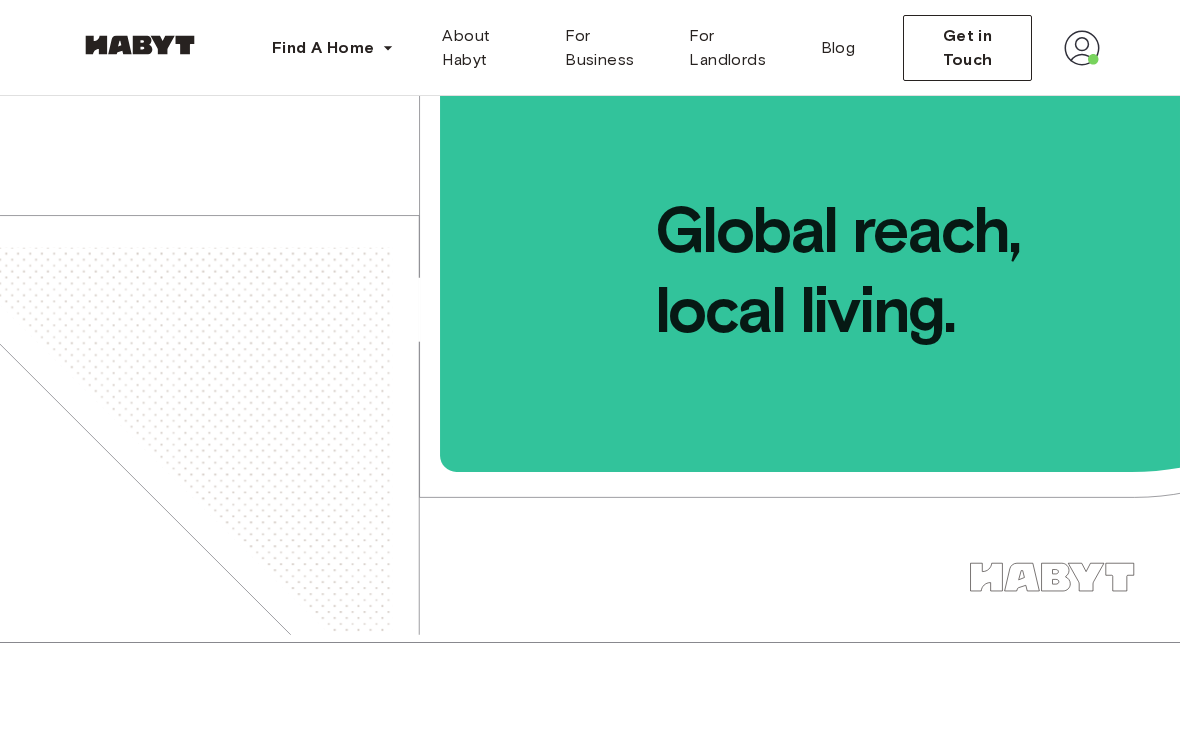 click at bounding box center [1082, 48] 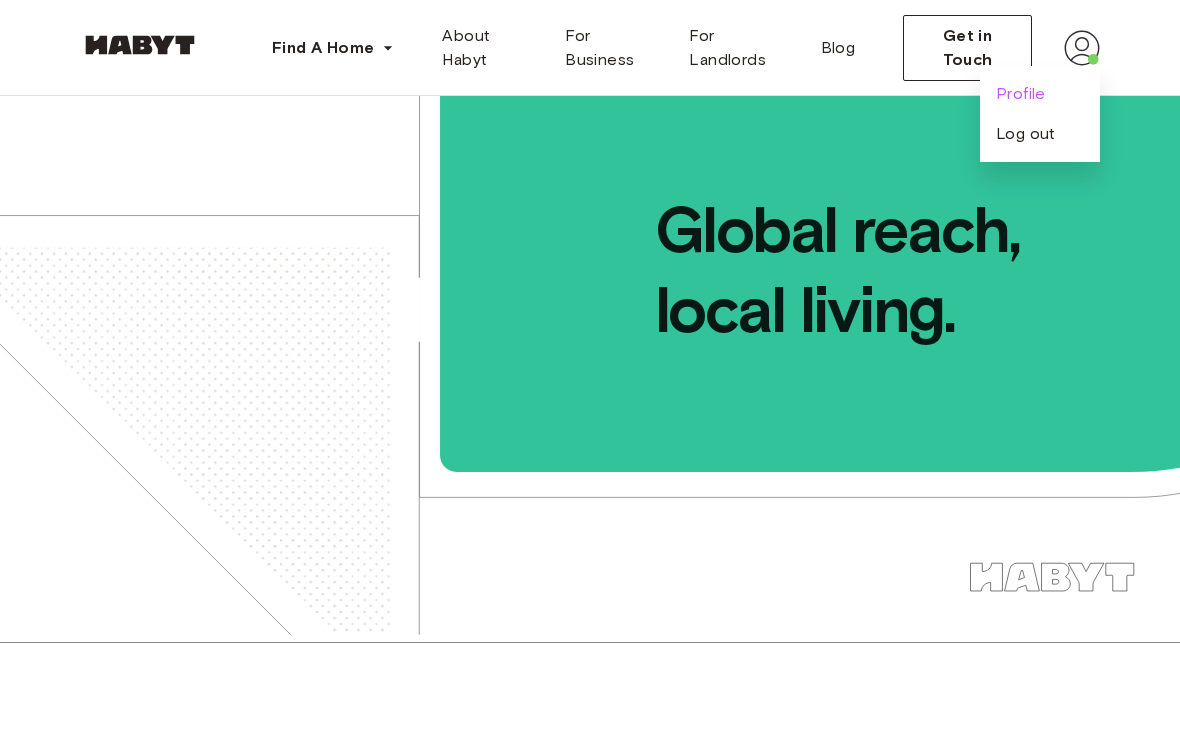 click on "Profile" at bounding box center [1021, 94] 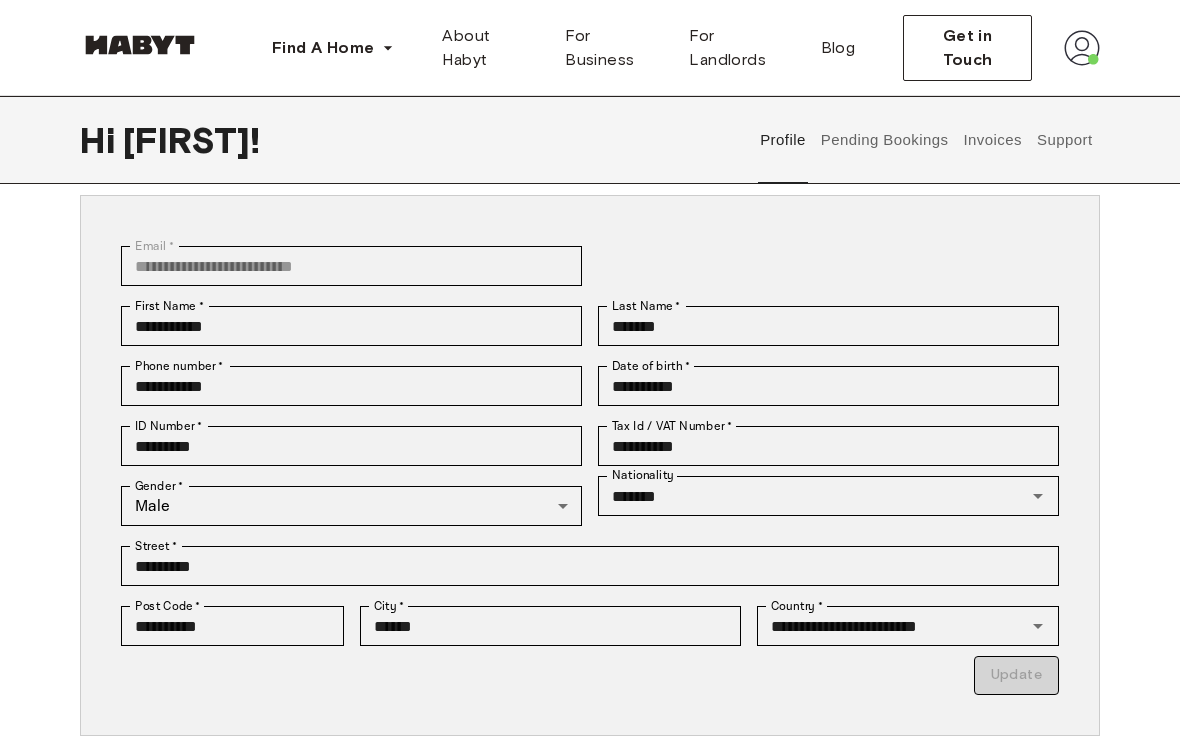scroll, scrollTop: 0, scrollLeft: 0, axis: both 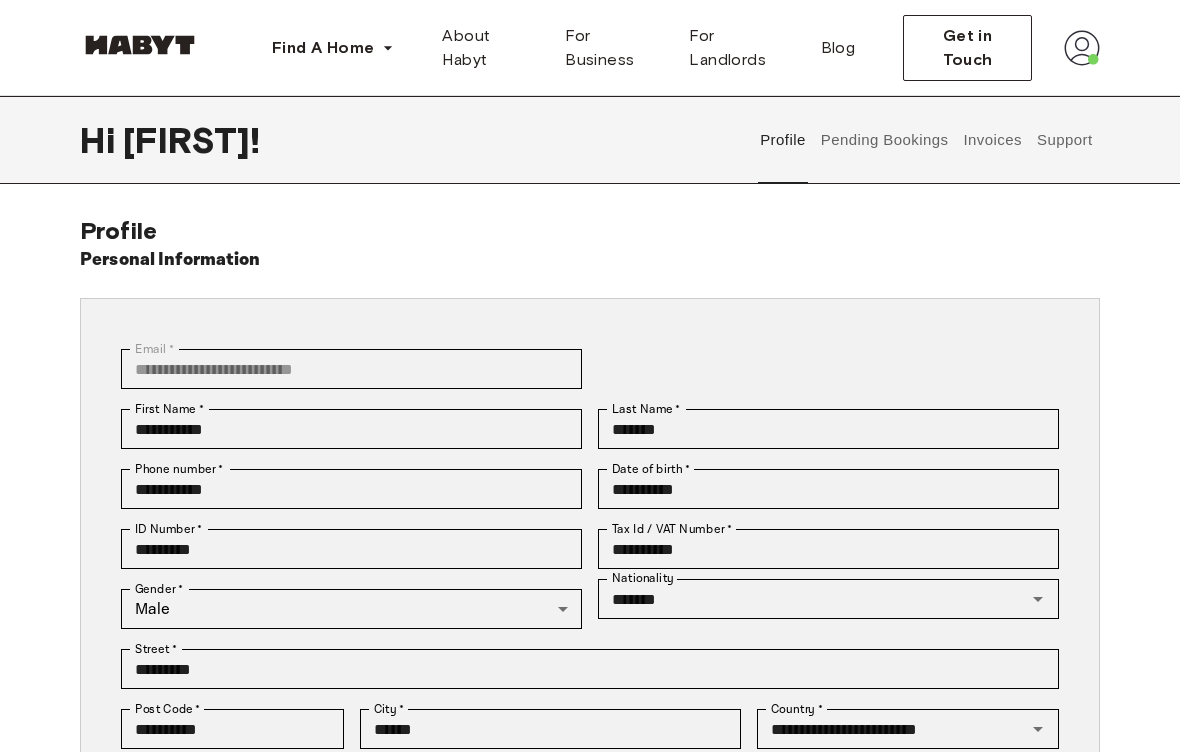 click on "Pending Bookings" at bounding box center (884, 140) 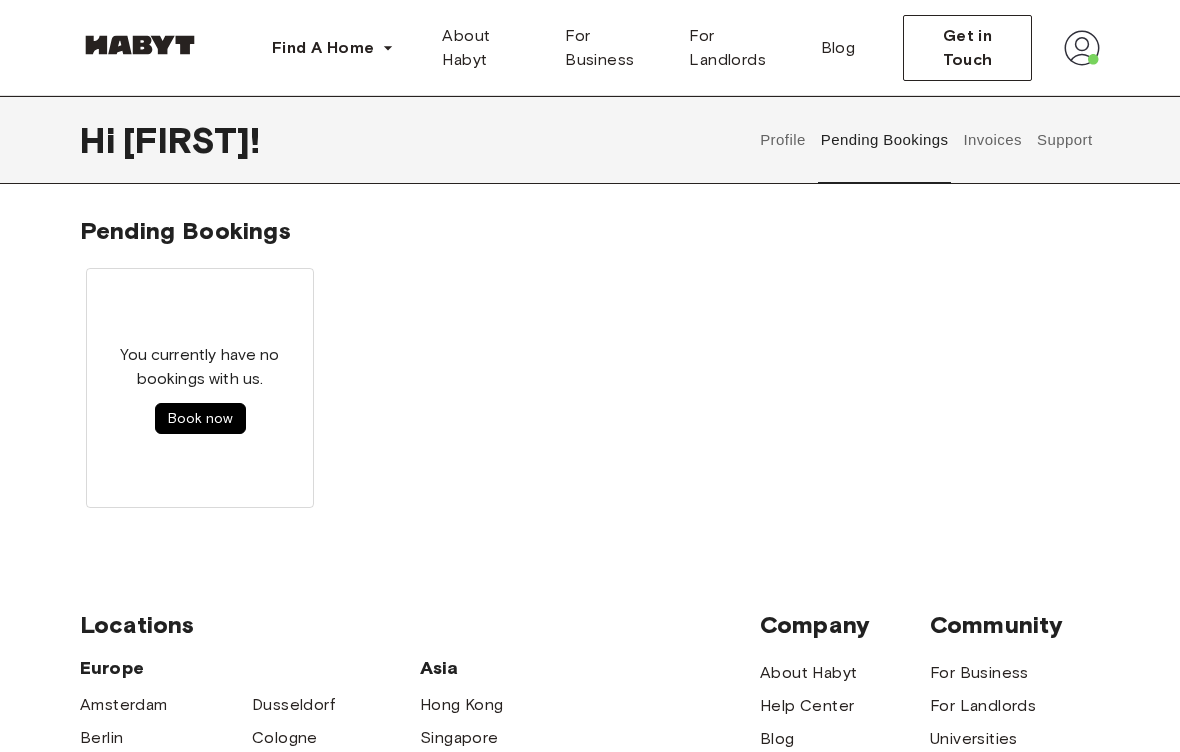 click on "Invoices" at bounding box center (992, 140) 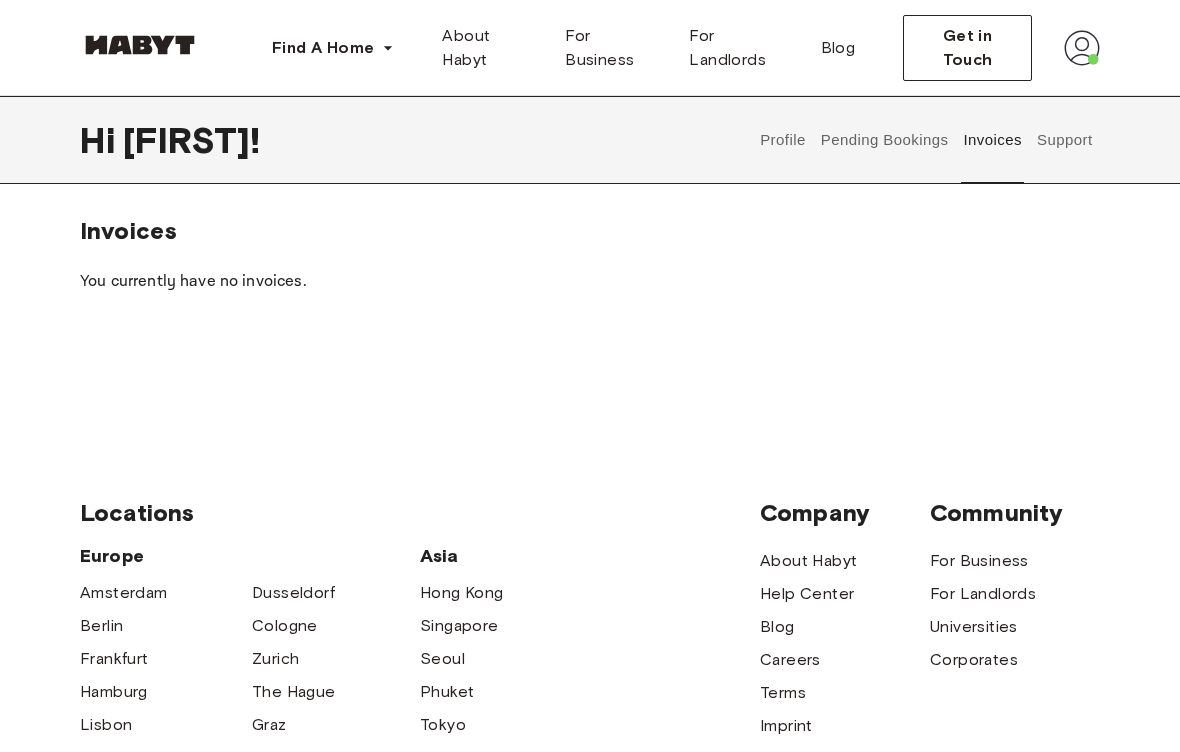 click on "Support" at bounding box center (1064, 140) 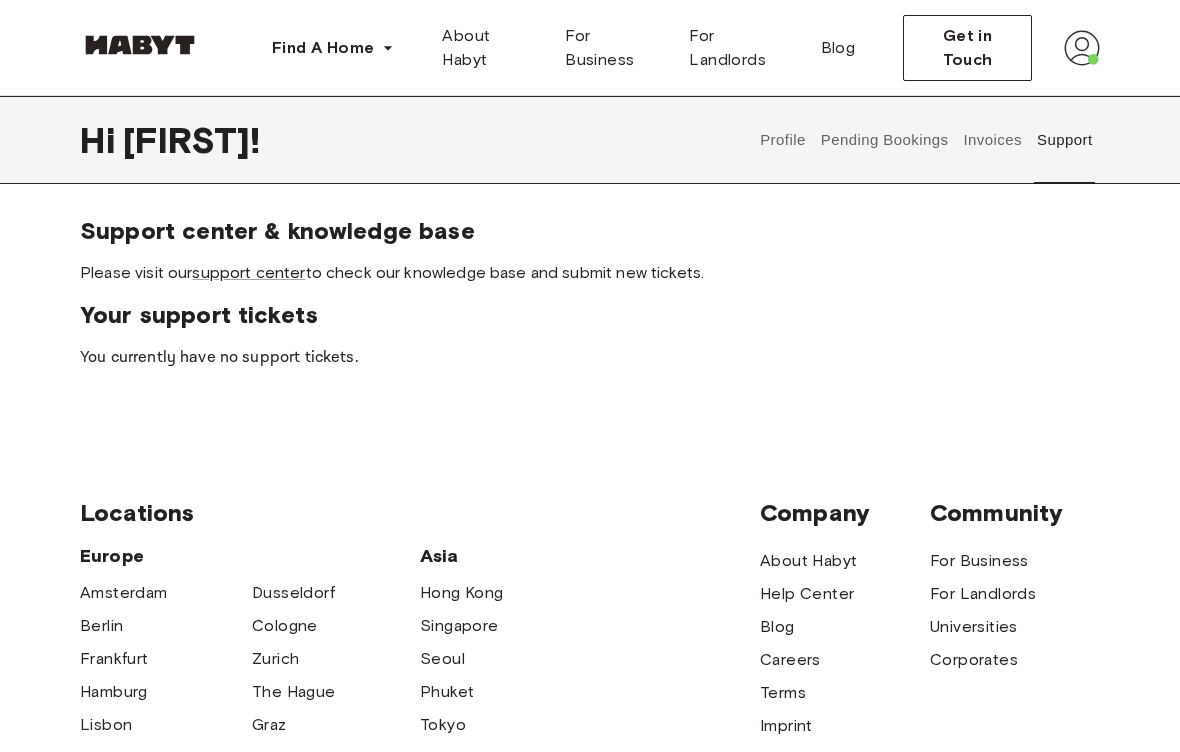 click on "Profile" at bounding box center [783, 140] 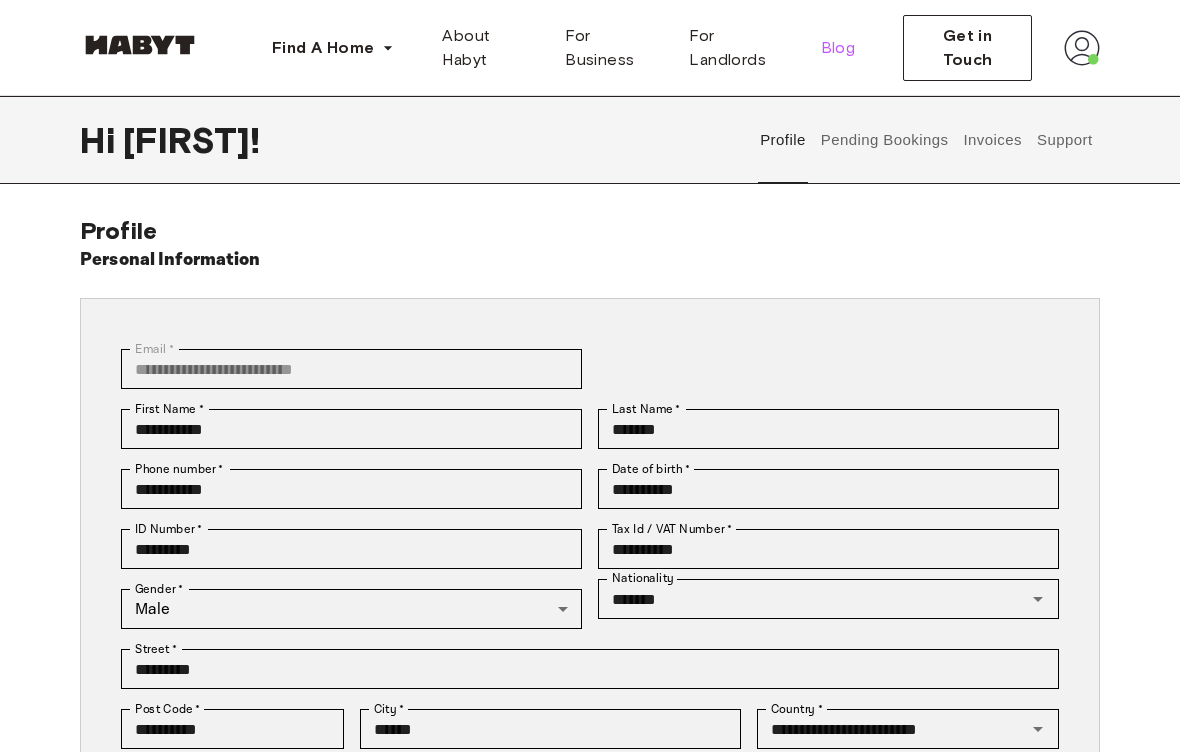 click on "Blog" at bounding box center [838, 48] 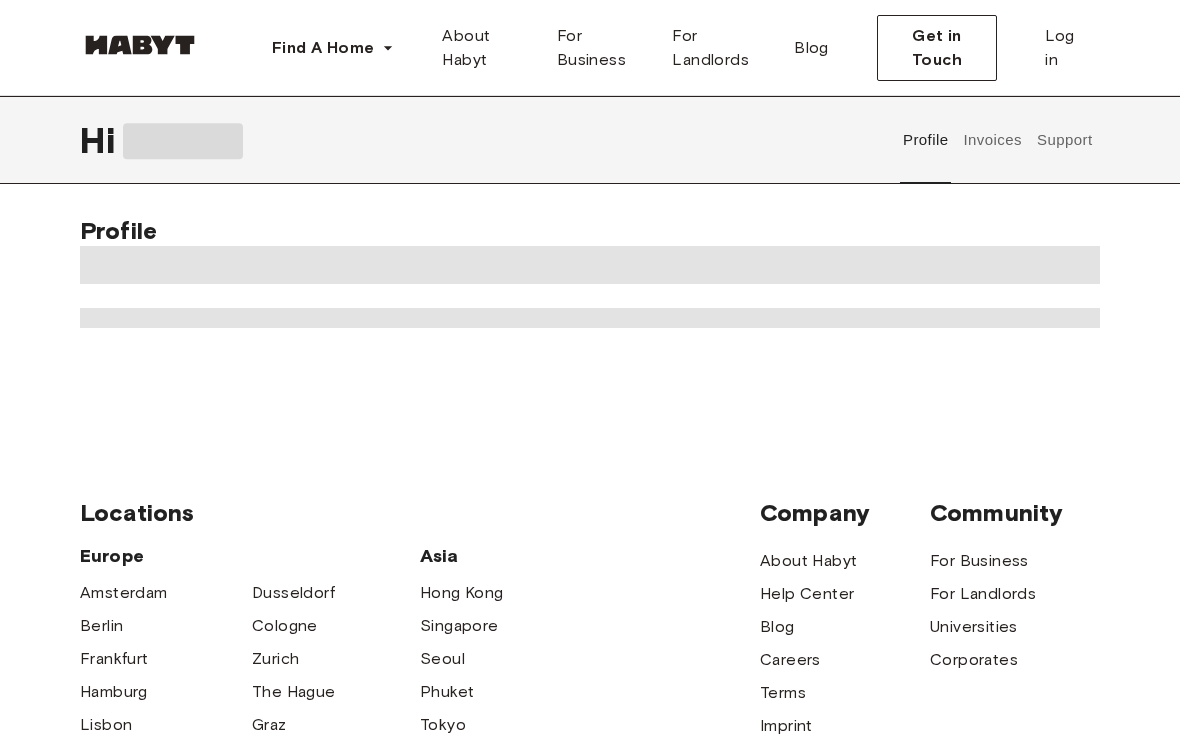 scroll, scrollTop: 0, scrollLeft: 0, axis: both 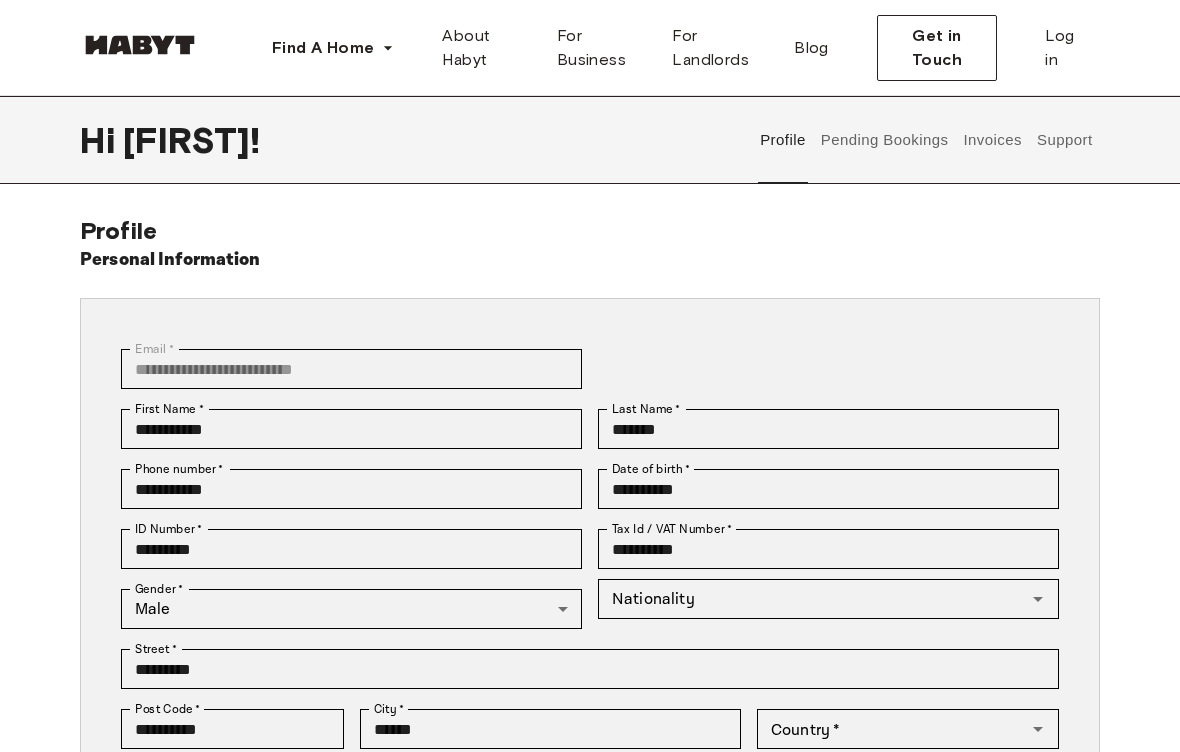 type on "*******" 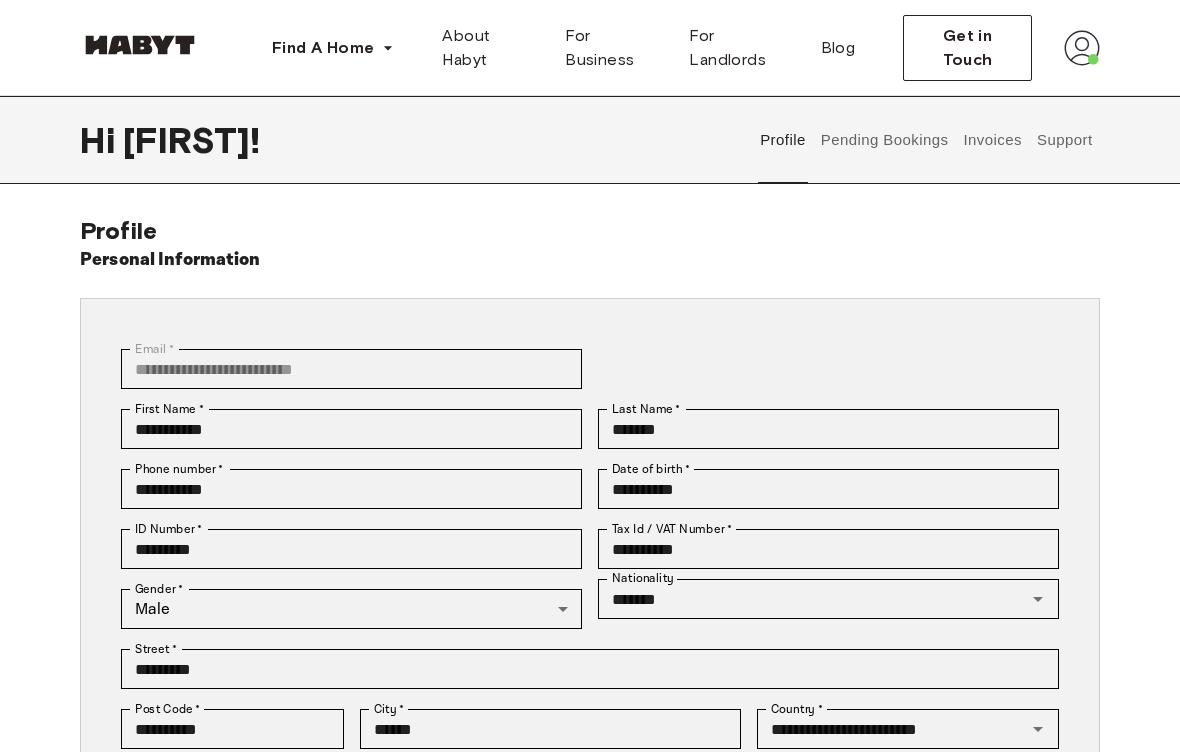 click at bounding box center (1082, 48) 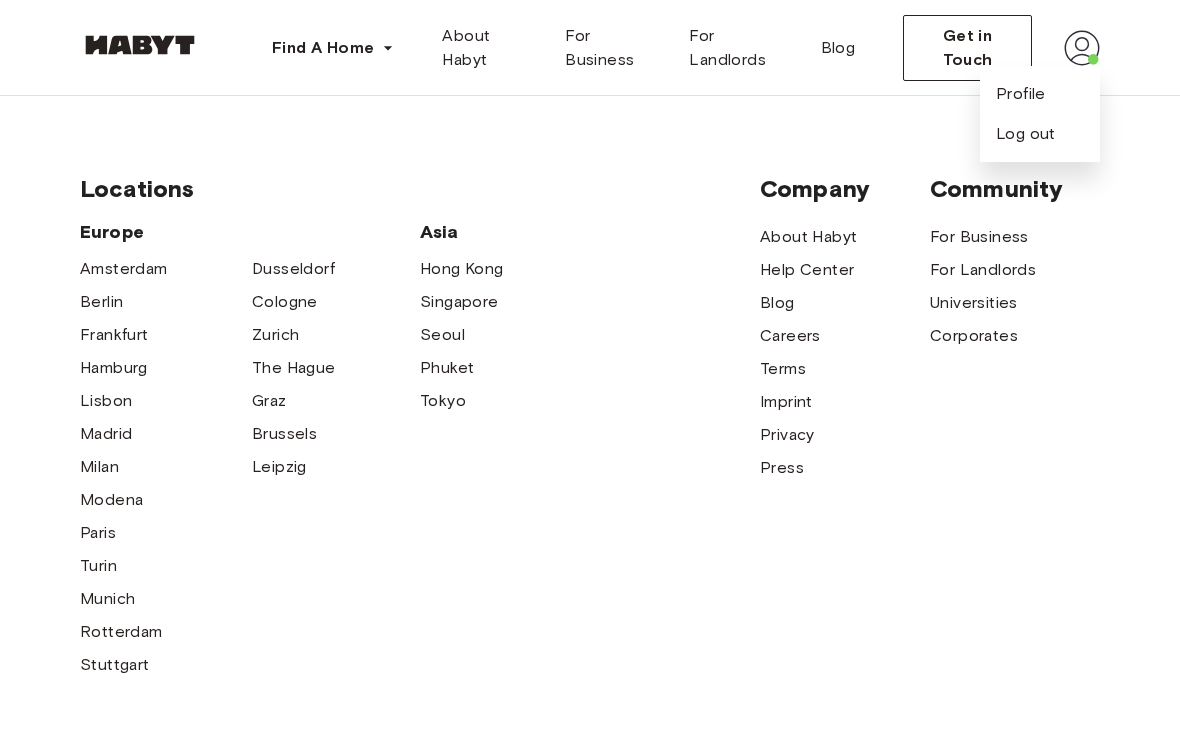 scroll, scrollTop: 881, scrollLeft: 0, axis: vertical 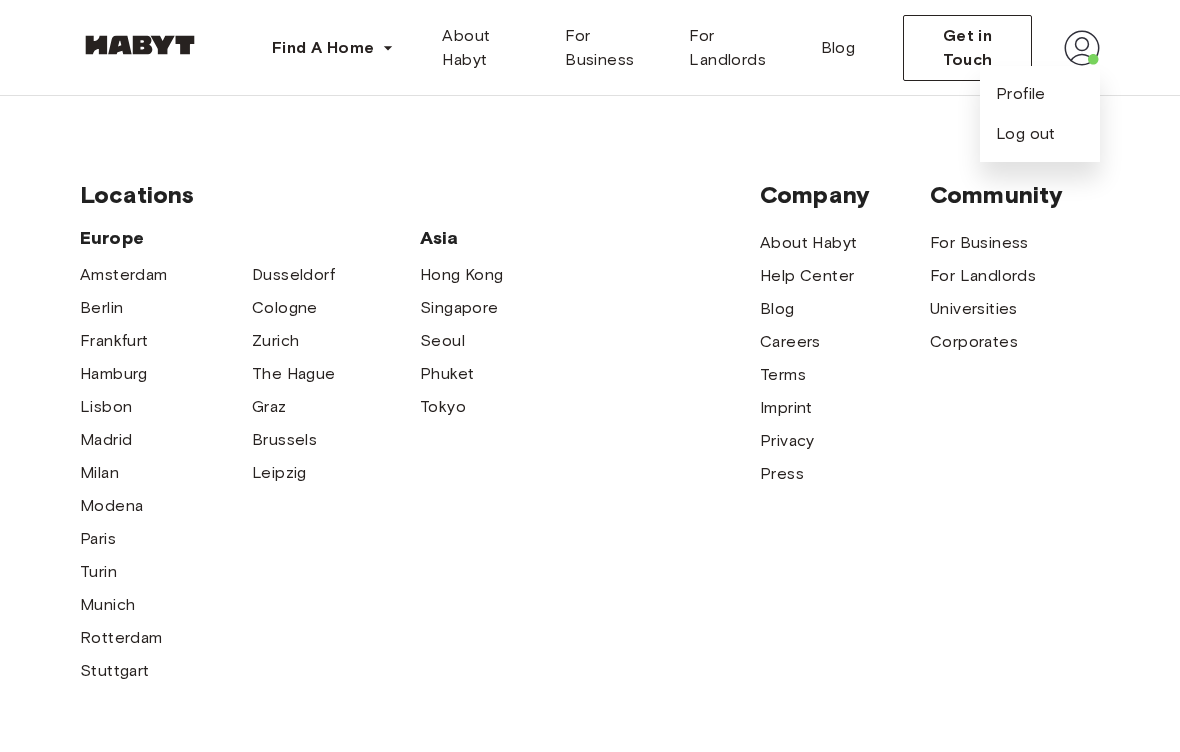 click on "Locations Europe Amsterdam Berlin Frankfurt Hamburg Lisbon Madrid Milan Modena Paris Turin Munich Rotterdam Stuttgart Dusseldorf Cologne Zurich The Hague Graz Brussels Leipzig Asia Hong Kong Singapore Seoul Phuket Tokyo Company About Habyt Help Center Blog Careers Terms Imprint Privacy Press Community For Business For Landlords Universities Corporates" at bounding box center (590, 433) 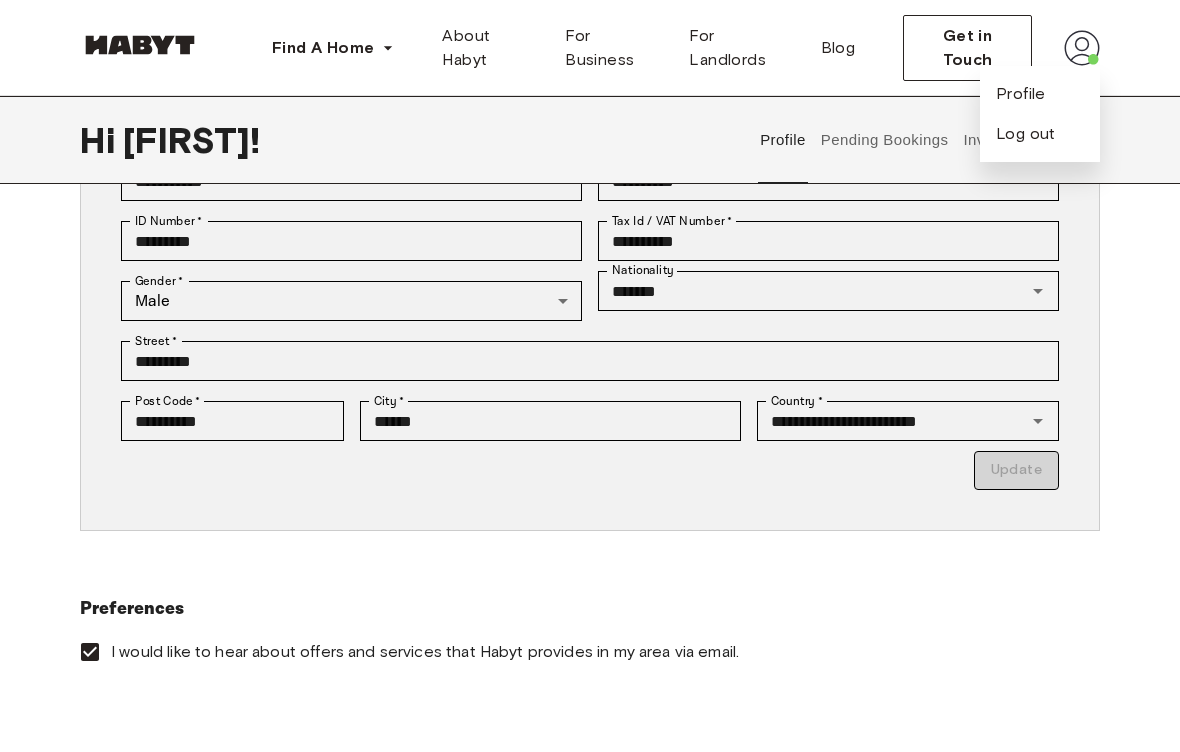 scroll, scrollTop: 0, scrollLeft: 0, axis: both 